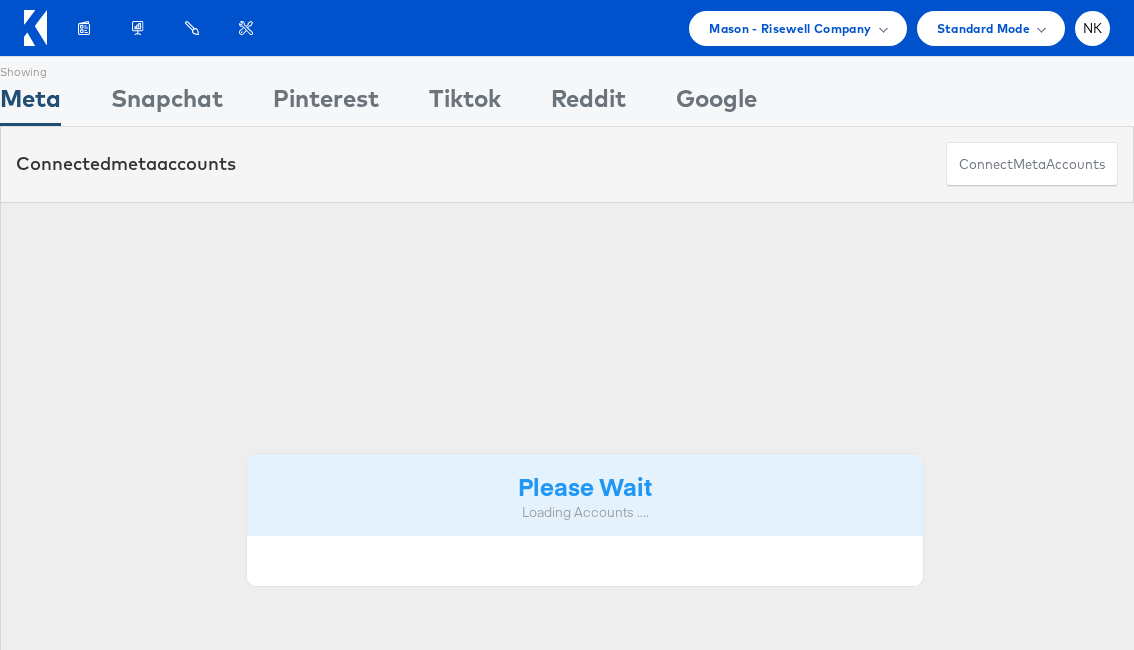 scroll, scrollTop: 0, scrollLeft: 0, axis: both 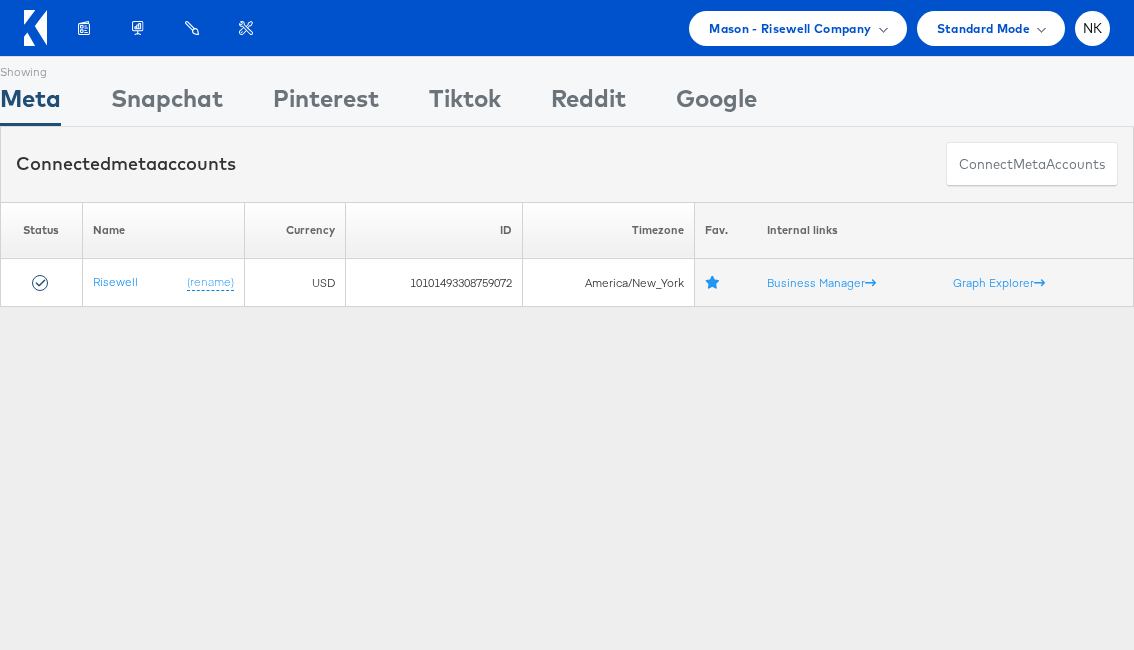 click 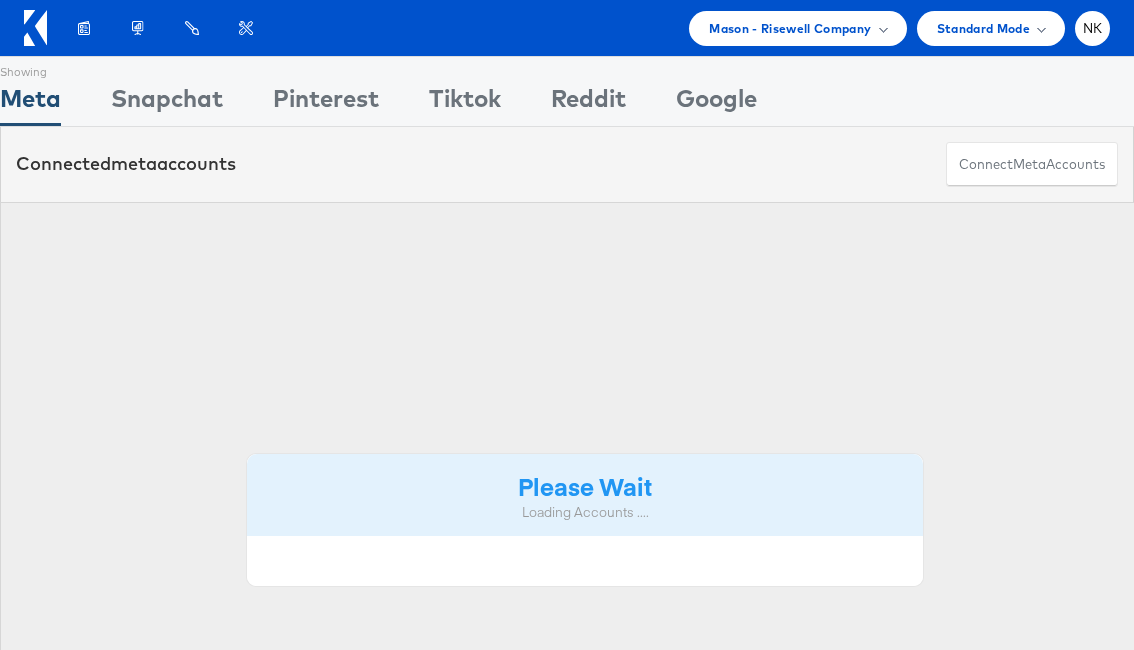 scroll, scrollTop: 0, scrollLeft: 0, axis: both 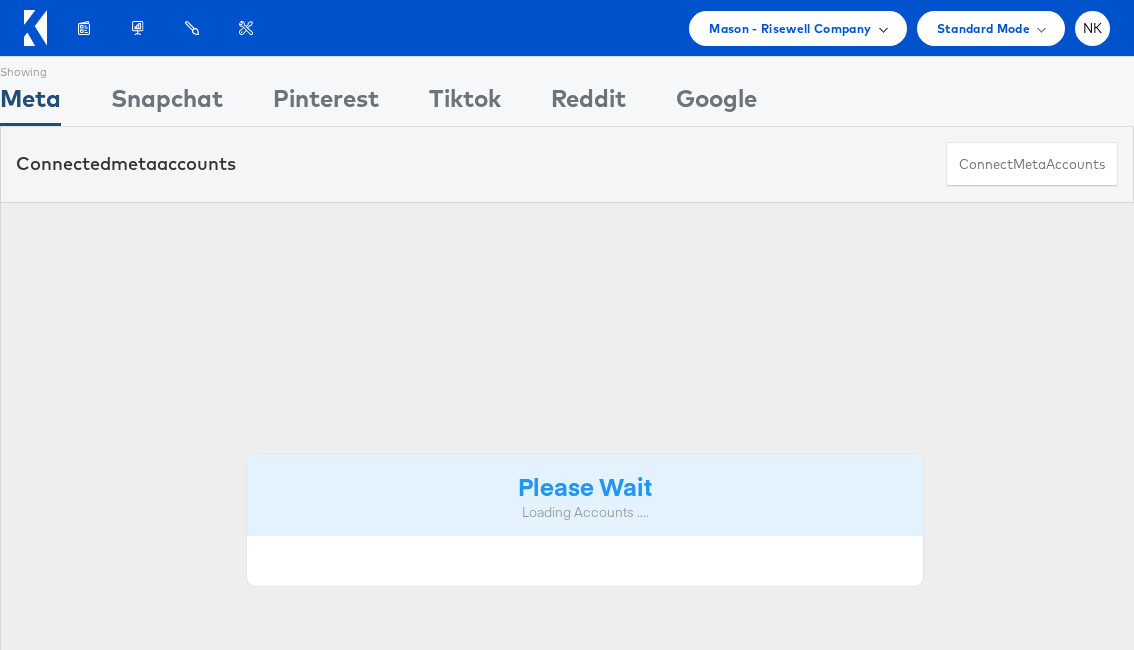 click on "Mason - Risewell Company" at bounding box center [797, 28] 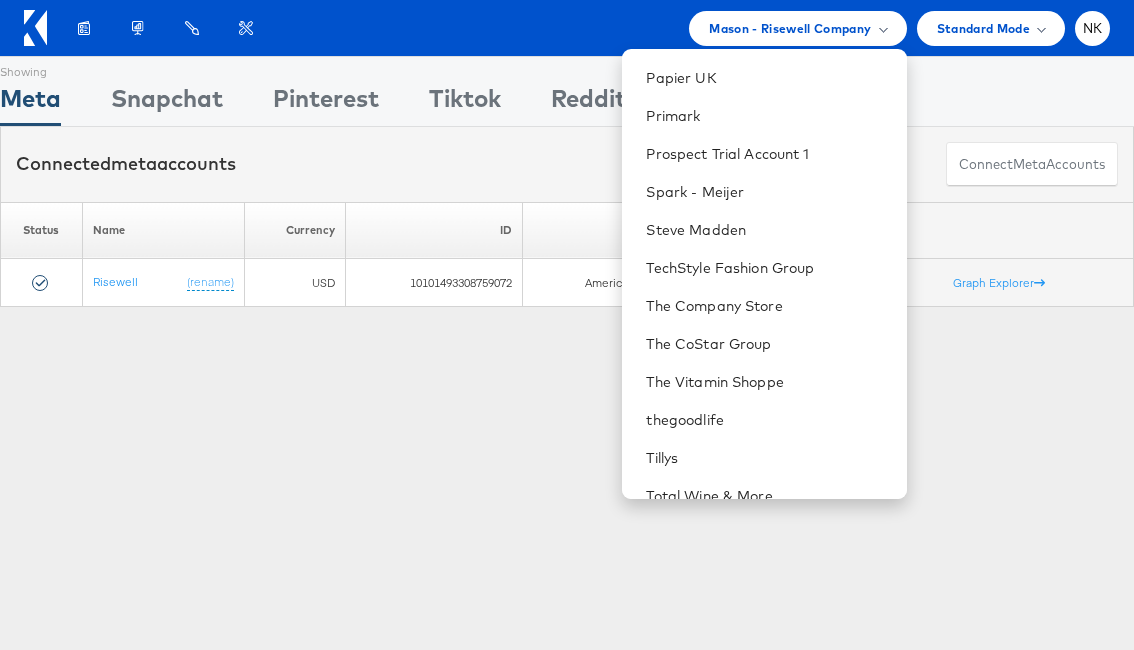 scroll, scrollTop: 1763, scrollLeft: 0, axis: vertical 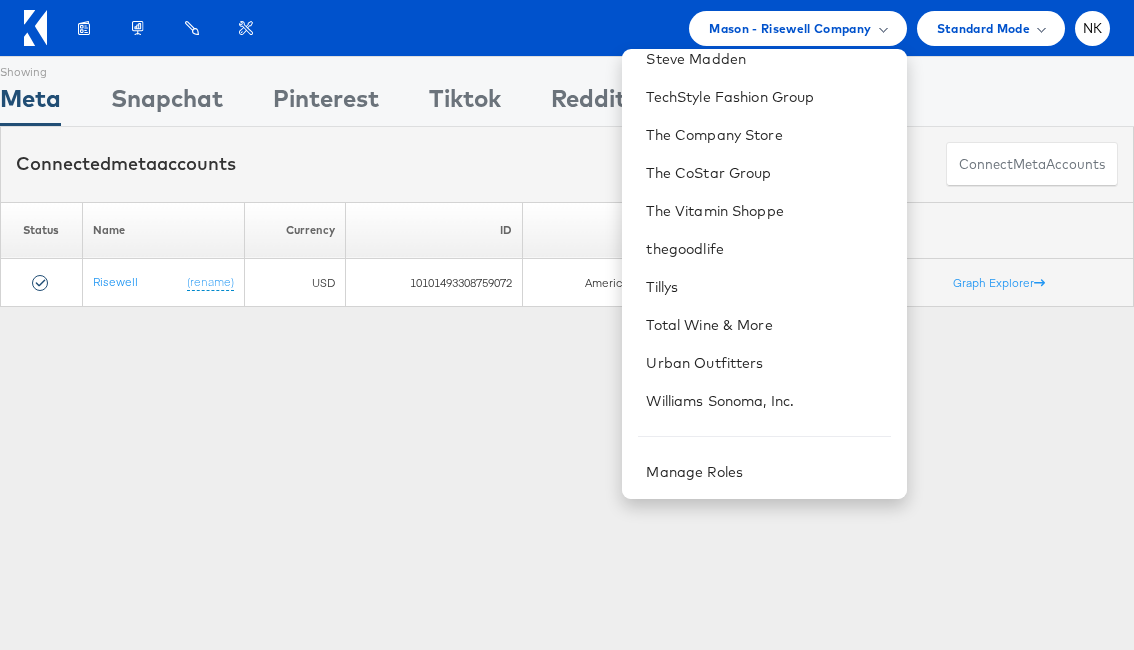 click at bounding box center (40, 28) 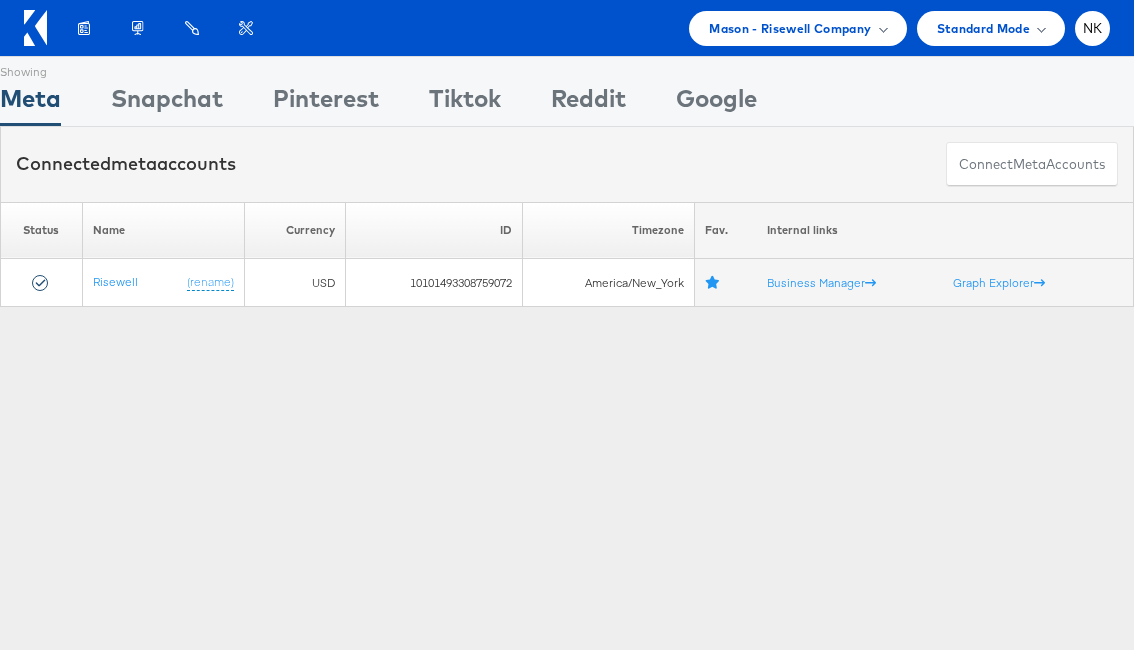 click 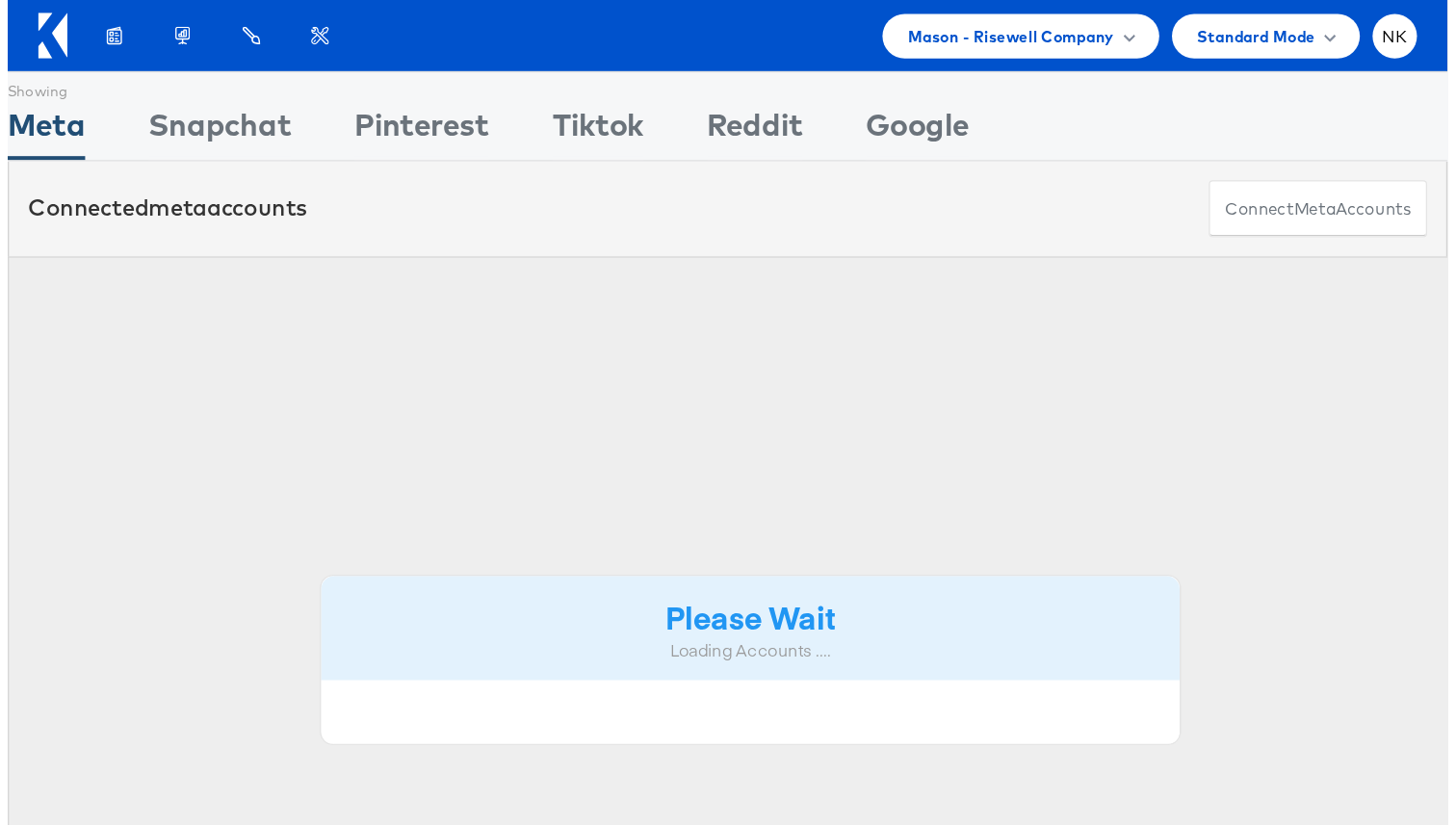 scroll, scrollTop: 0, scrollLeft: 0, axis: both 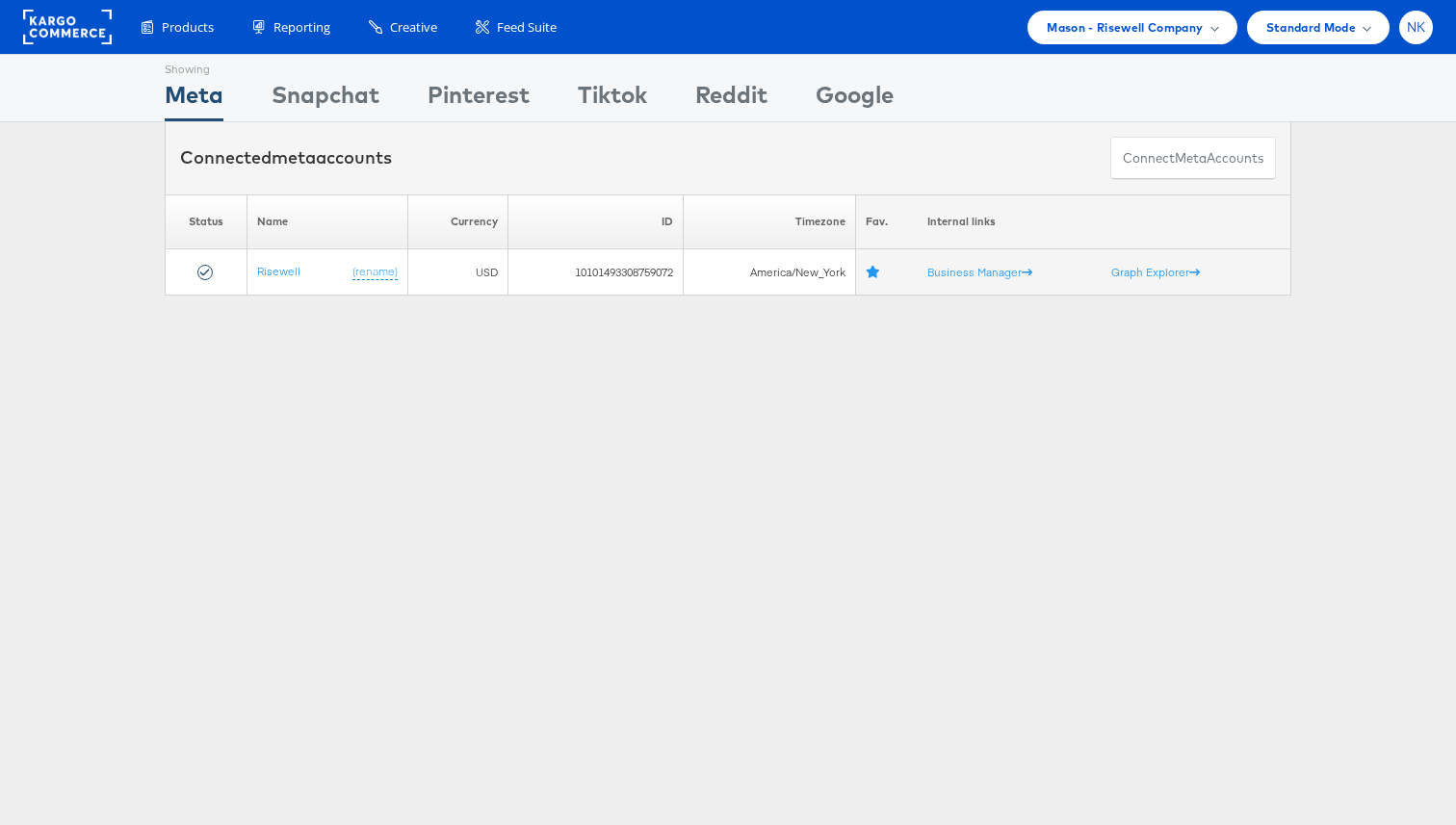 click on "NK" at bounding box center (1417, 27) 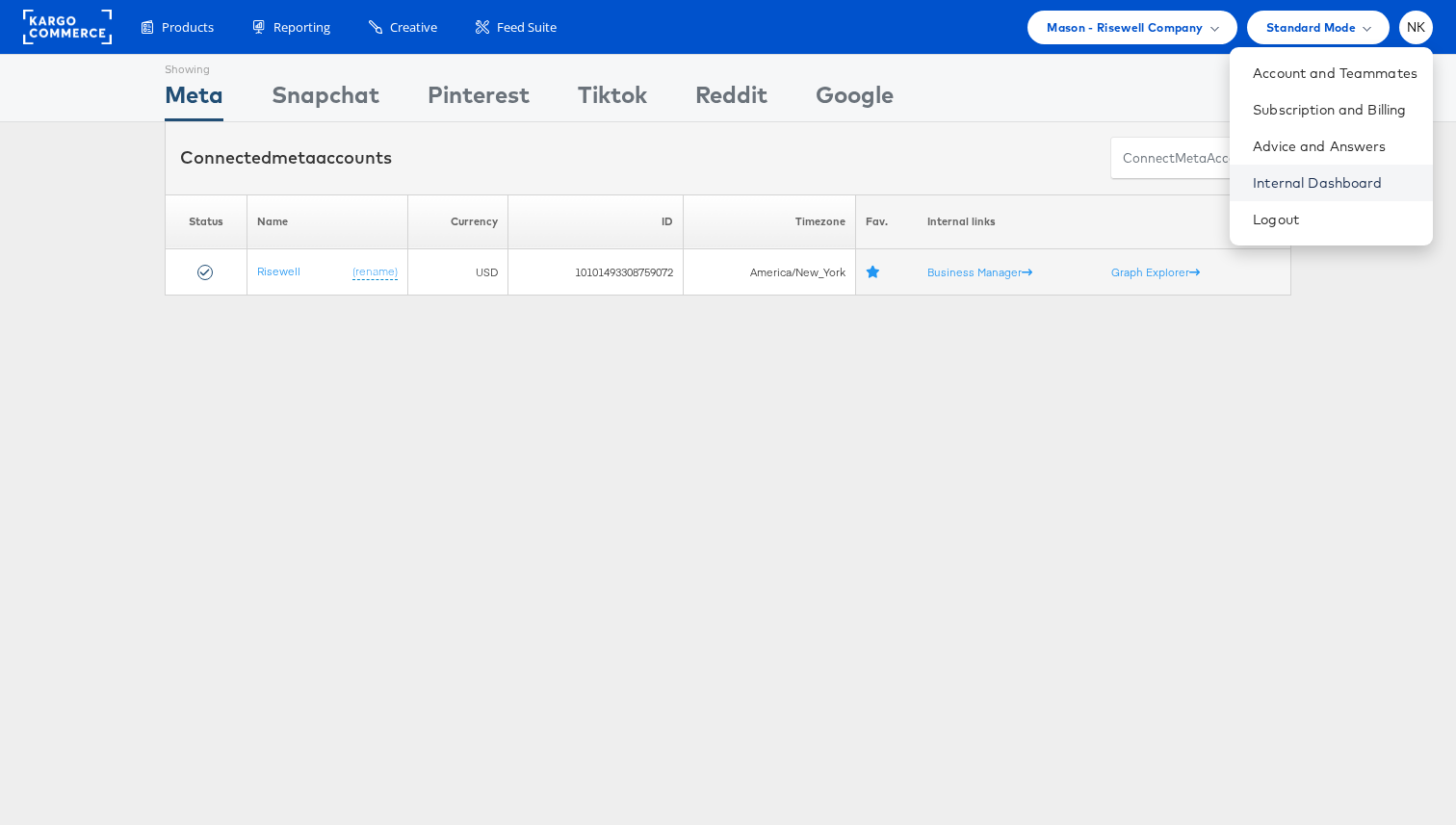 click on "Internal Dashboard" at bounding box center (1335, 183) 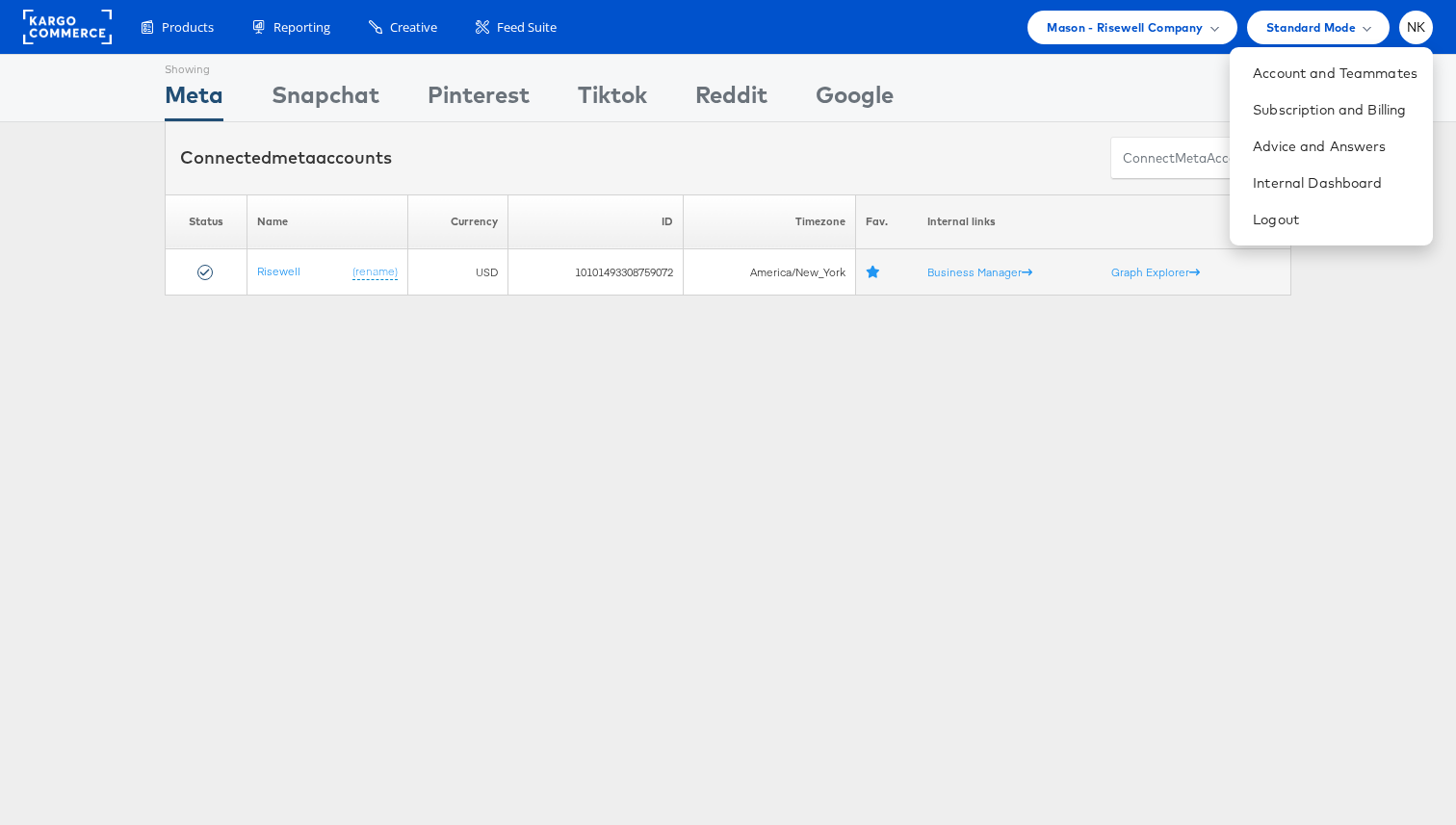 click 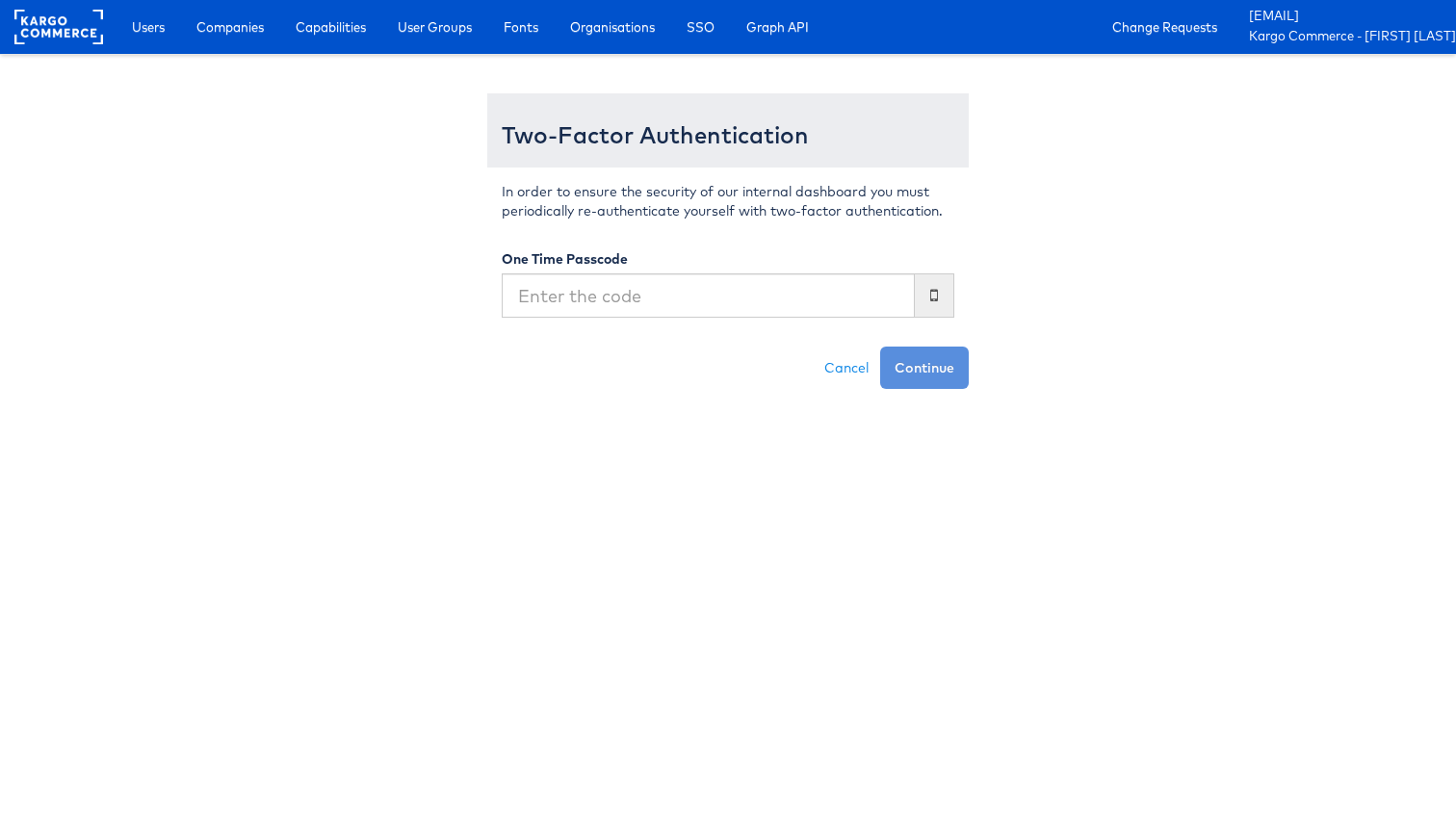 scroll, scrollTop: 0, scrollLeft: 0, axis: both 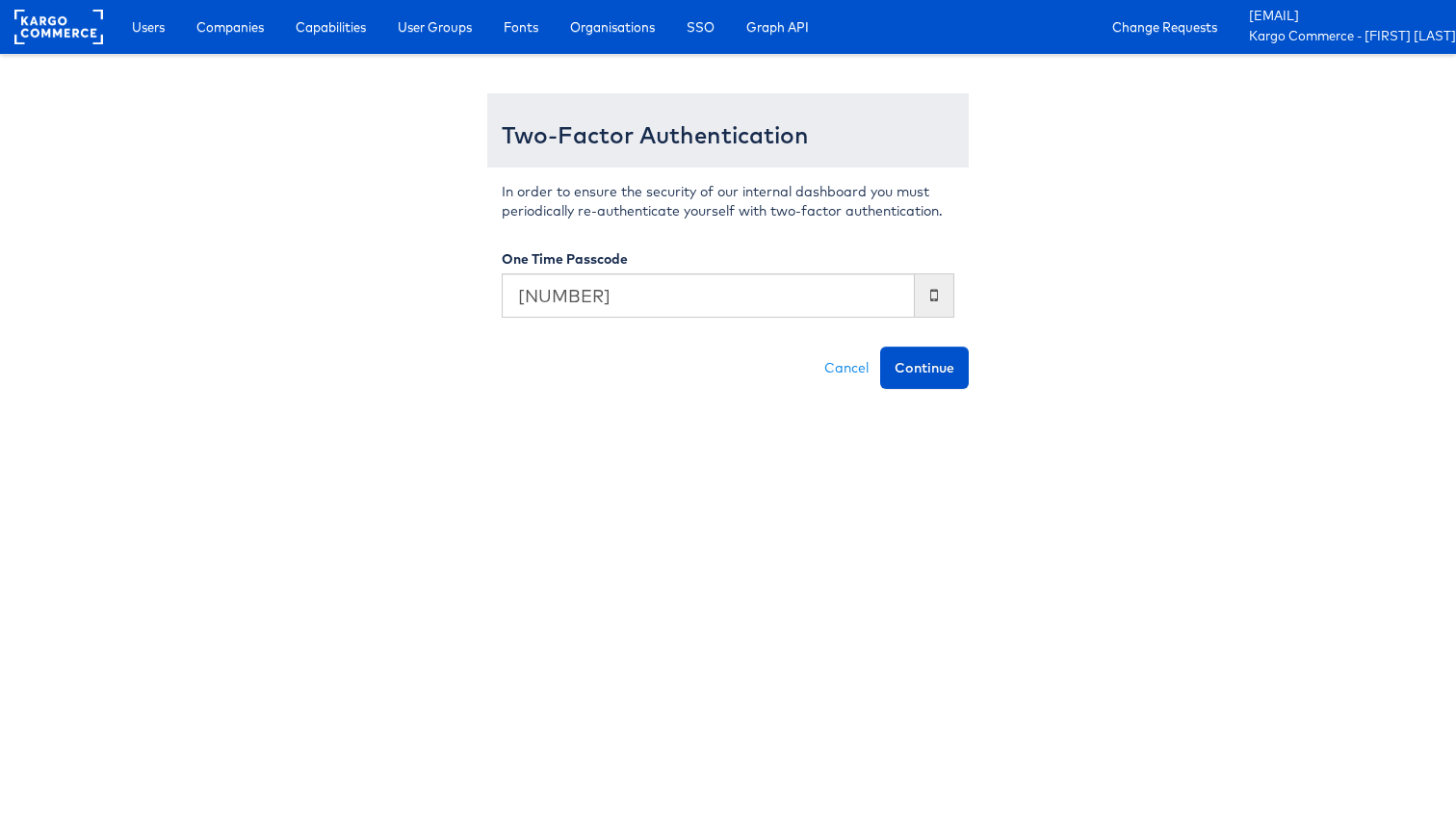 type on "[NUMBER]" 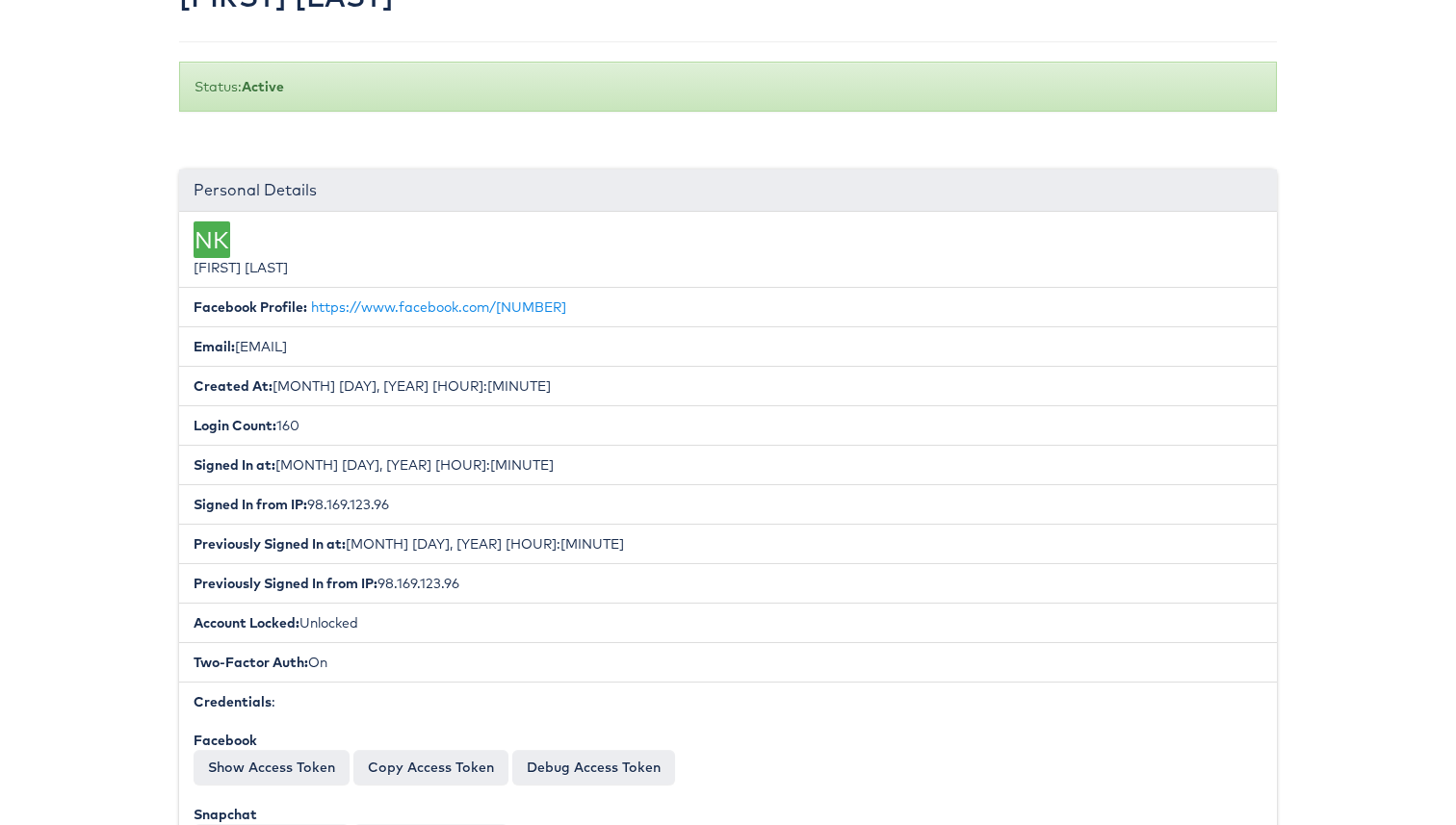 scroll, scrollTop: 0, scrollLeft: 0, axis: both 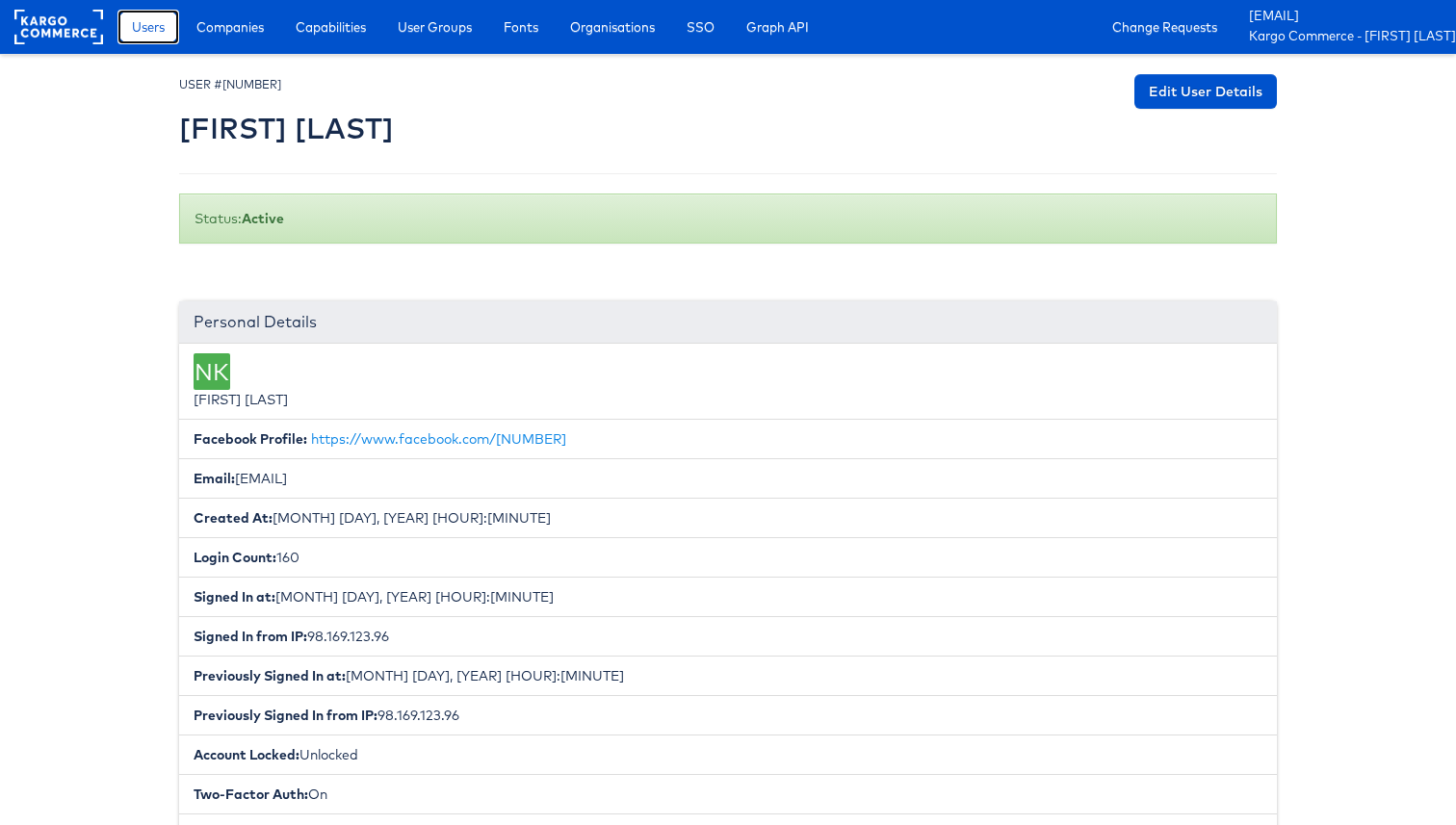 click on "Users" at bounding box center [148, 27] 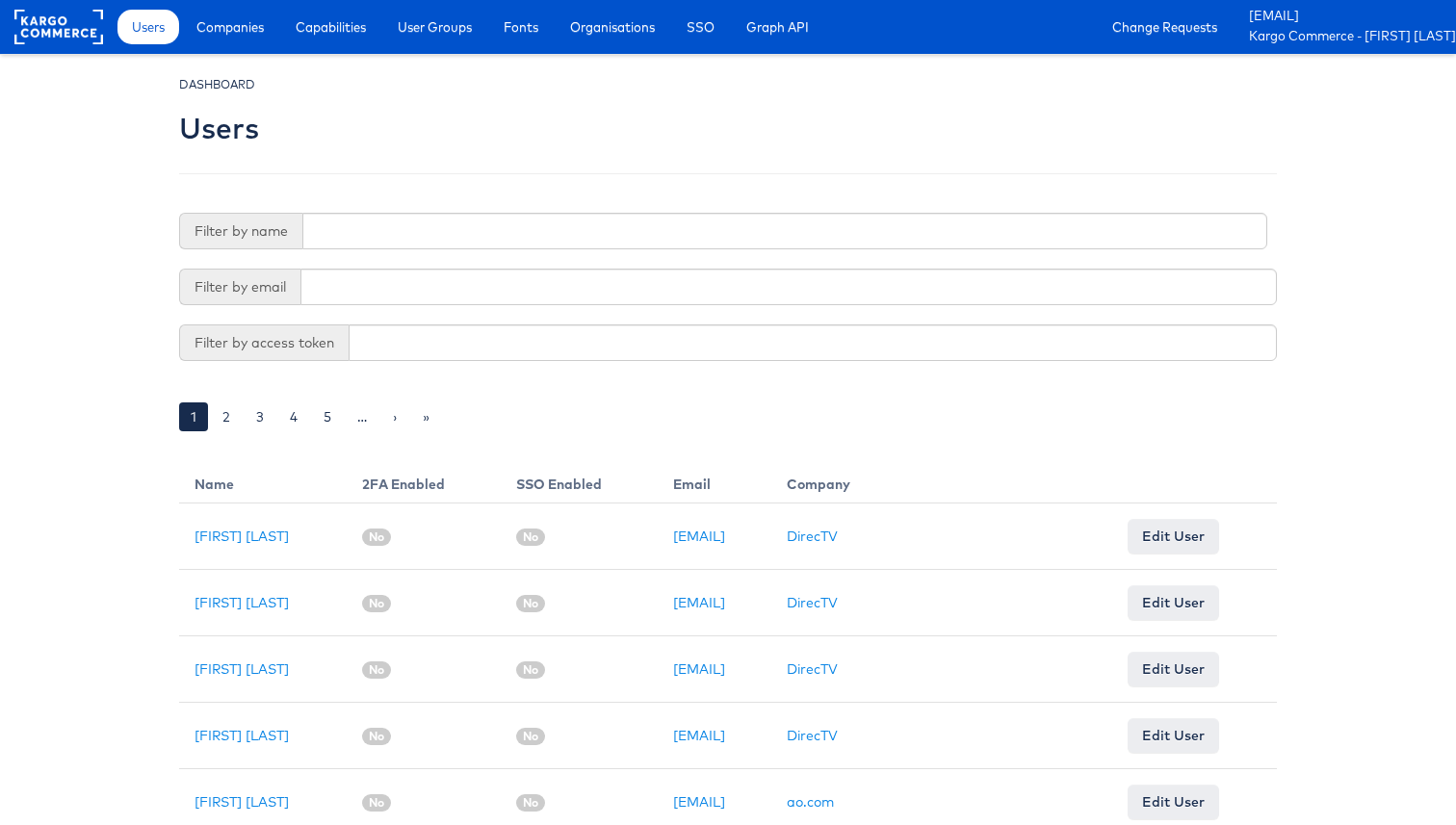 scroll, scrollTop: 0, scrollLeft: 0, axis: both 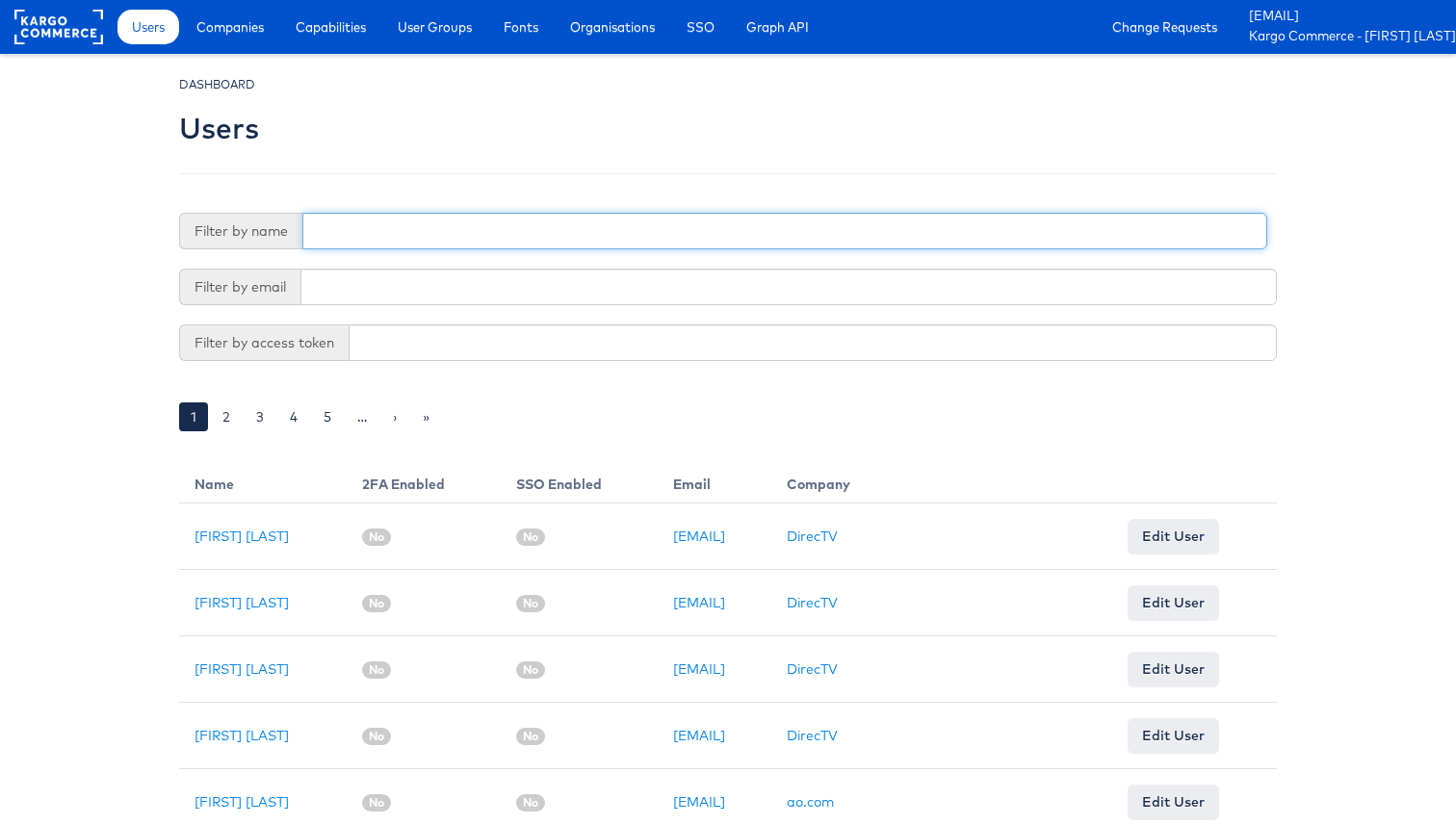 click at bounding box center [785, 231] 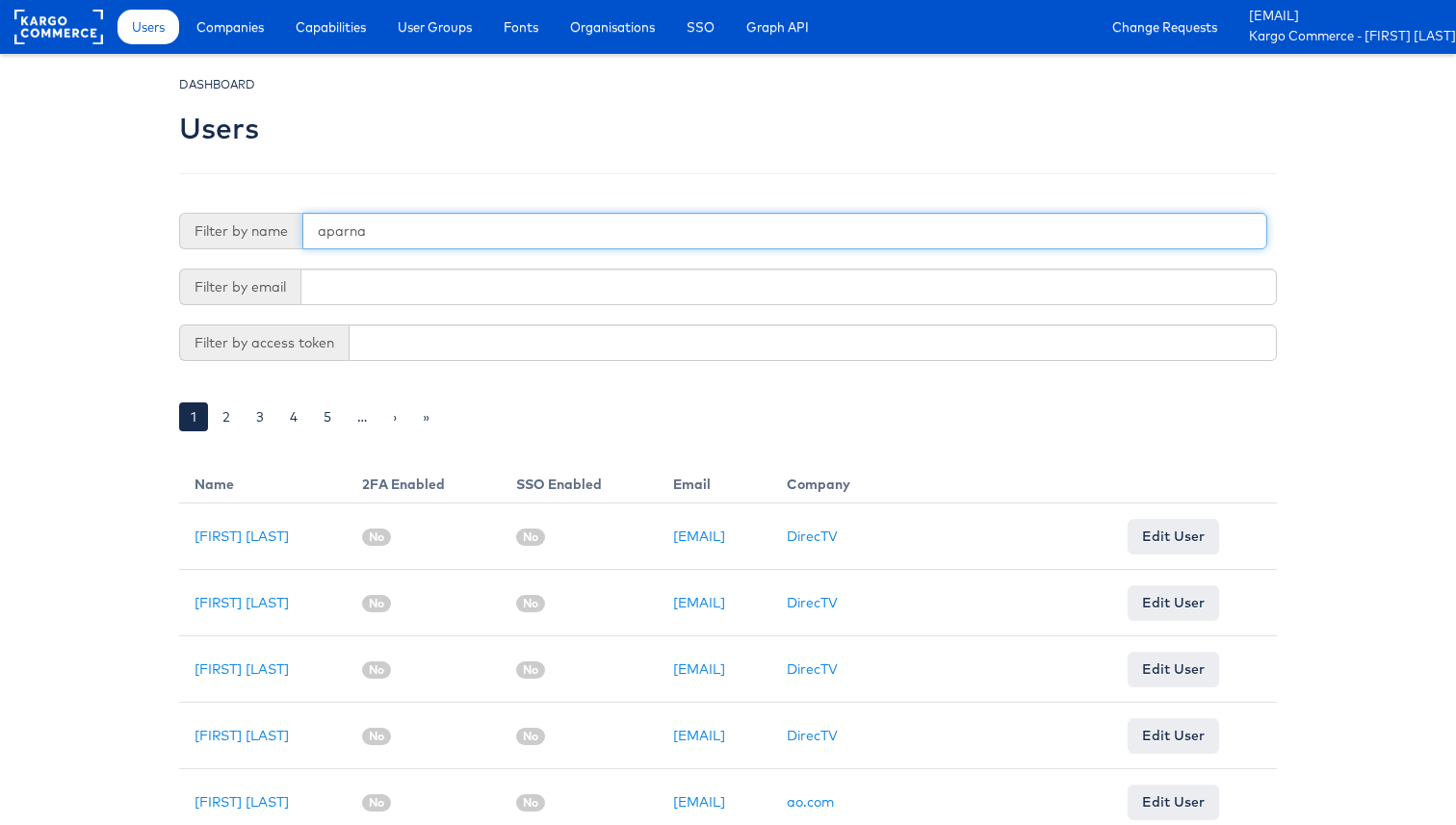 type on "aparna" 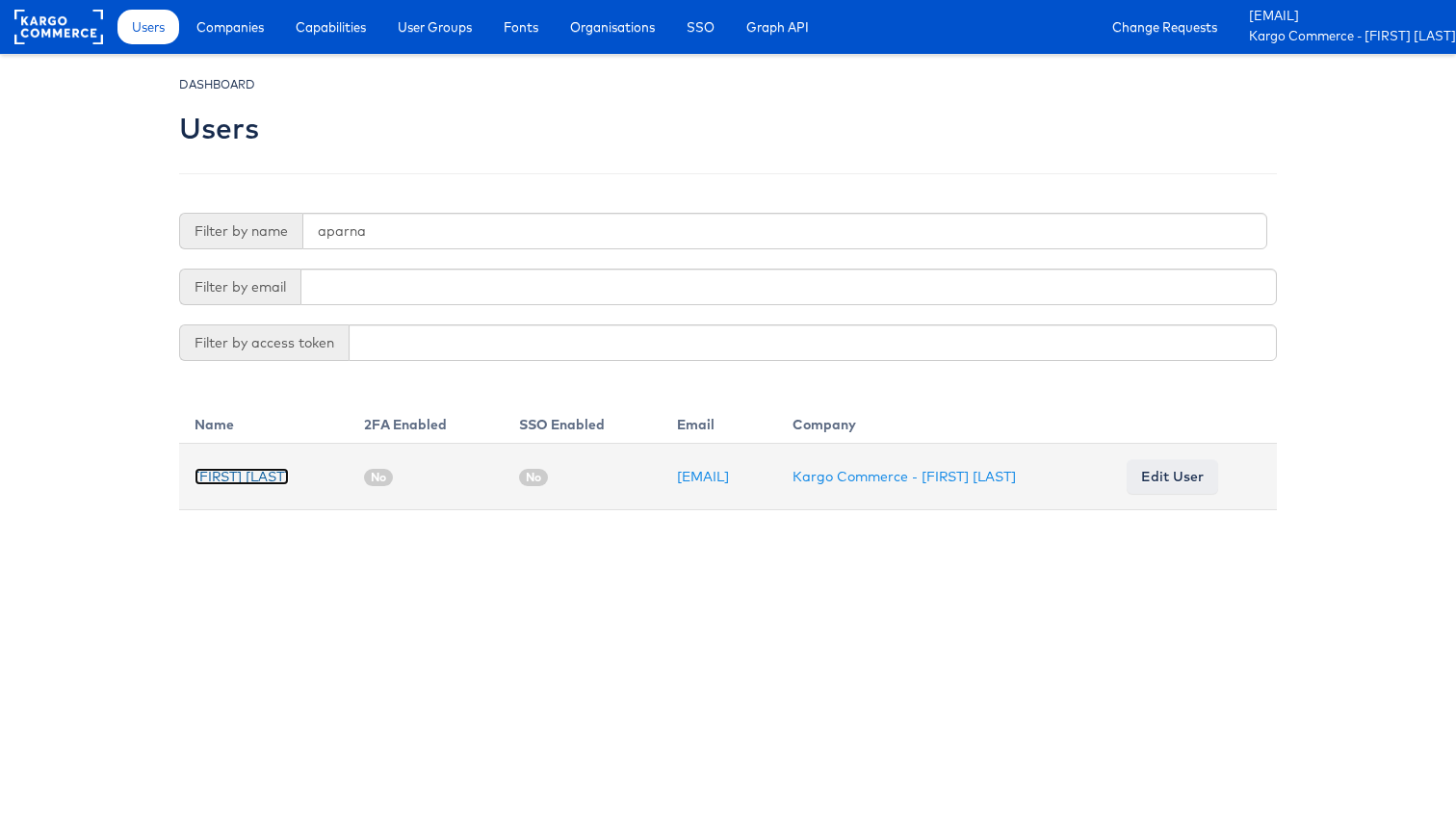 click on "[FIRST] [LAST]" at bounding box center [242, 477] 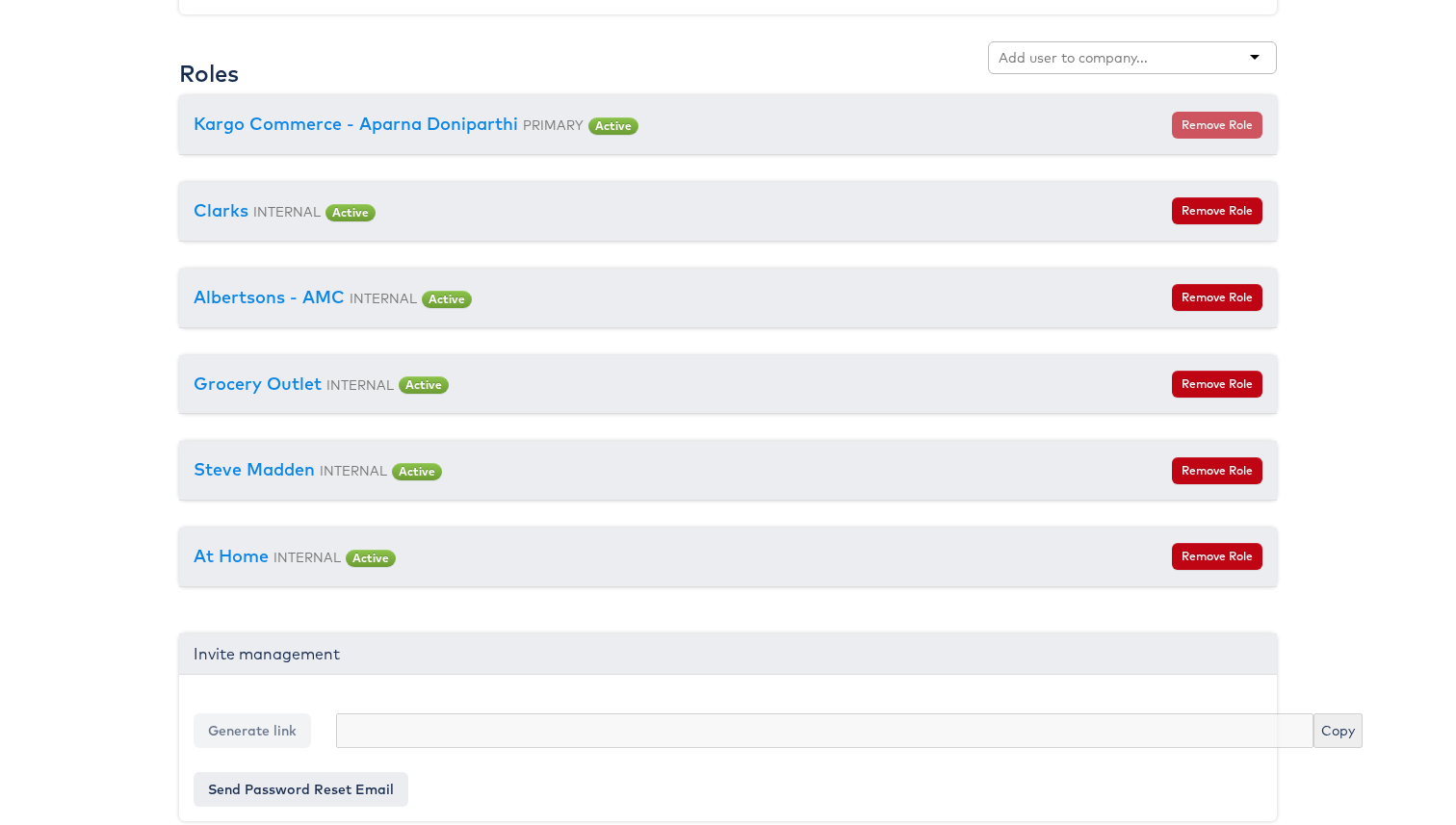 scroll, scrollTop: 1836, scrollLeft: 0, axis: vertical 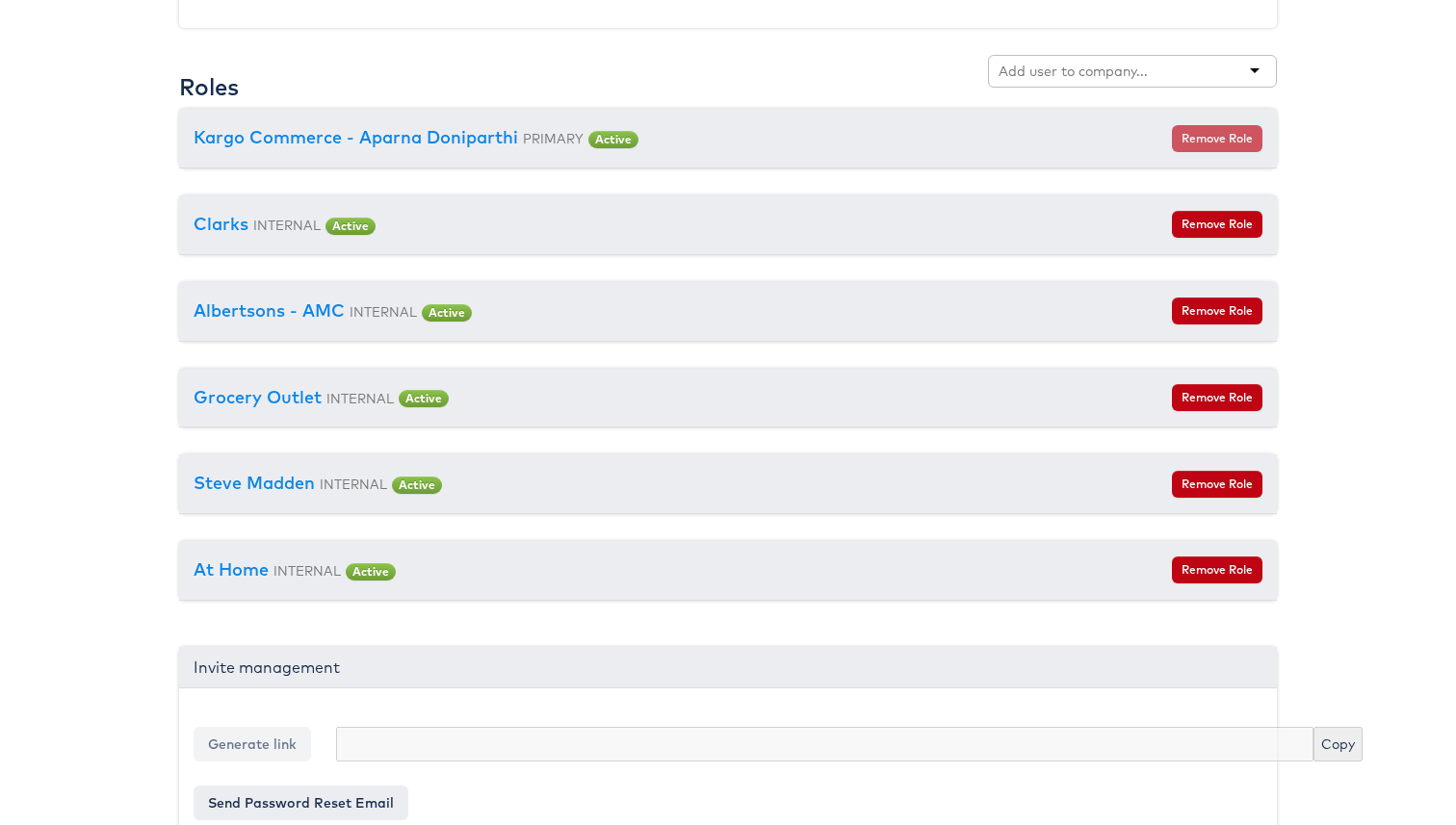click at bounding box center (1132, 71) 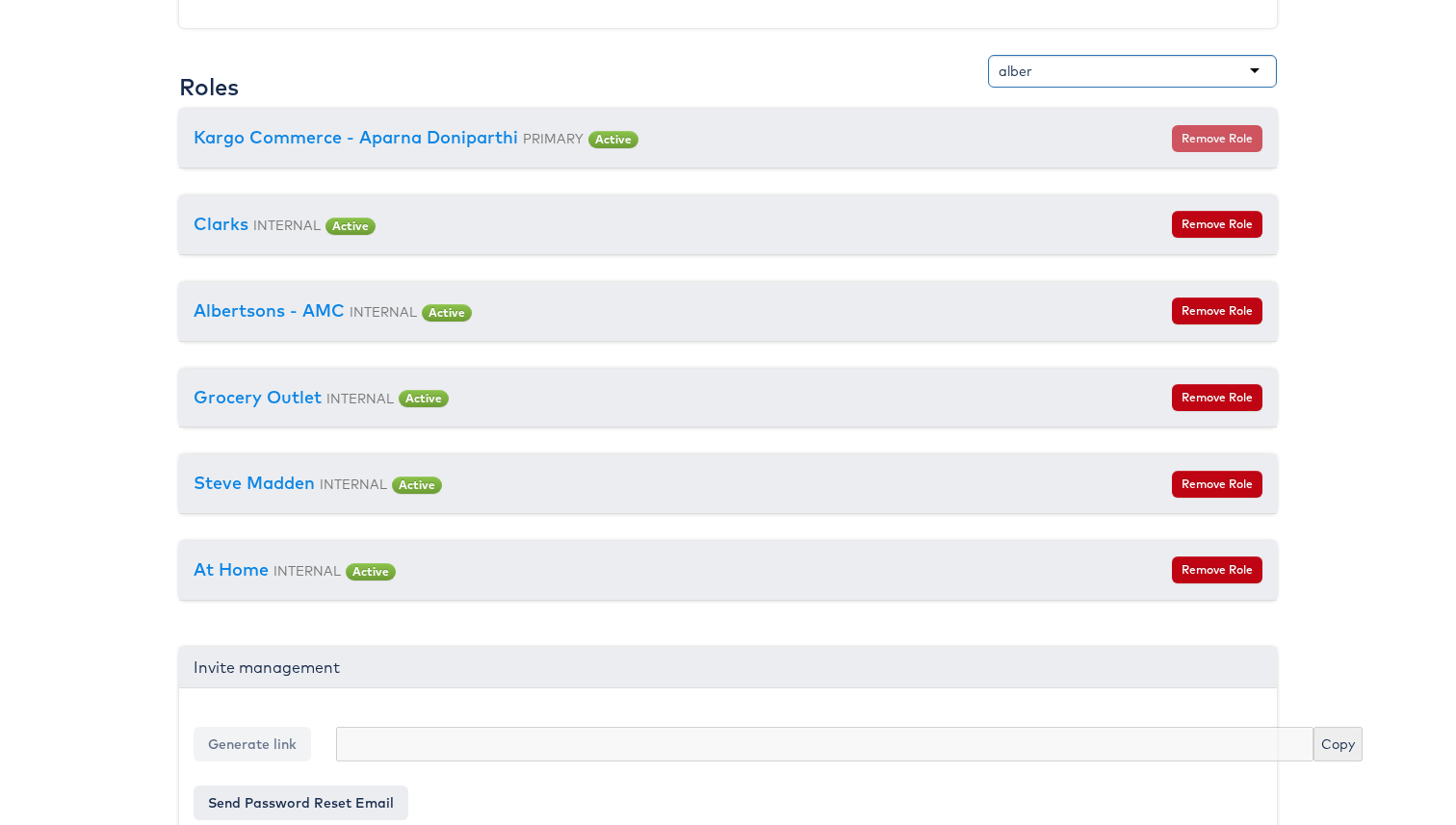 type on "albert" 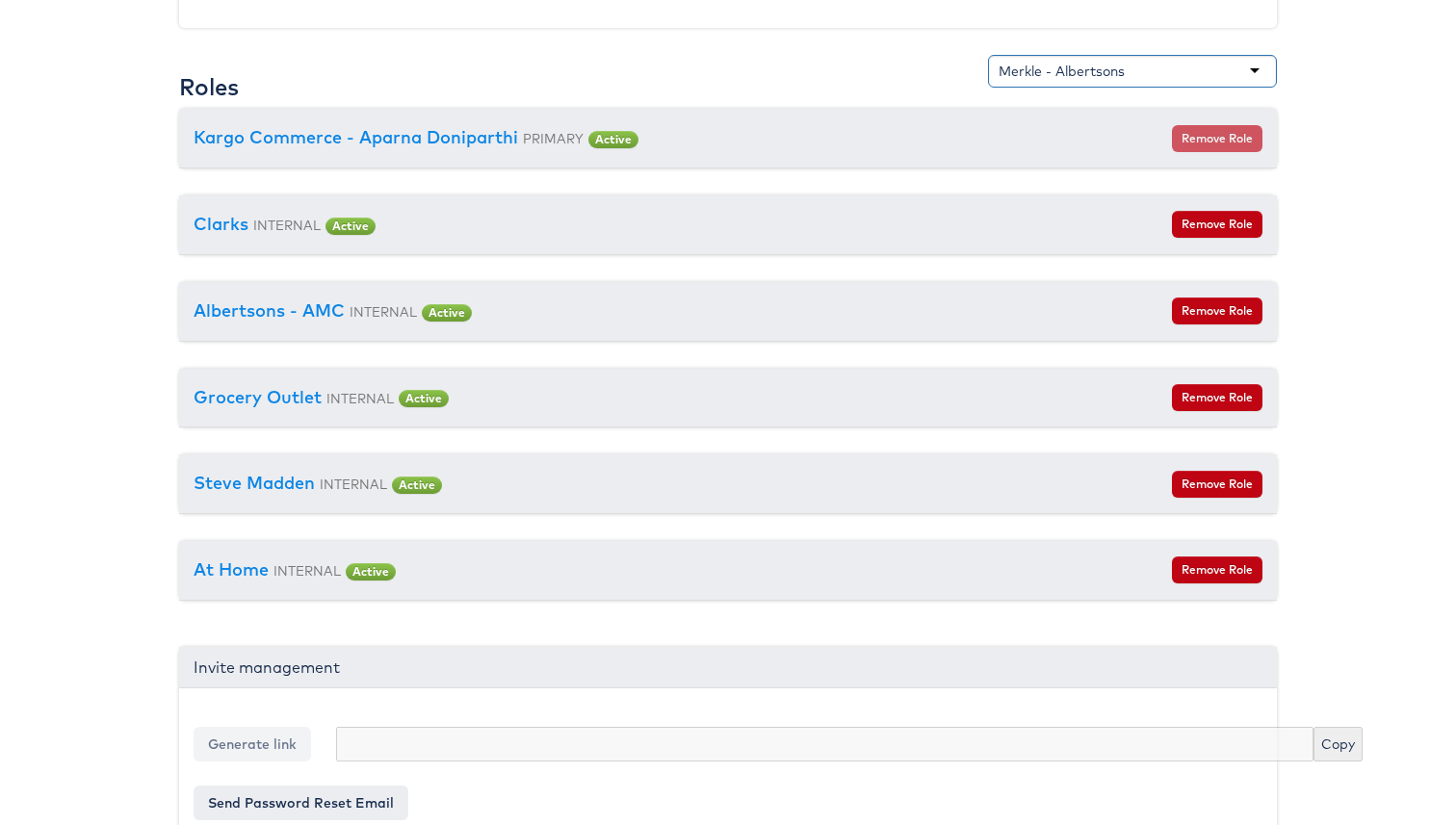 scroll, scrollTop: 1875, scrollLeft: 0, axis: vertical 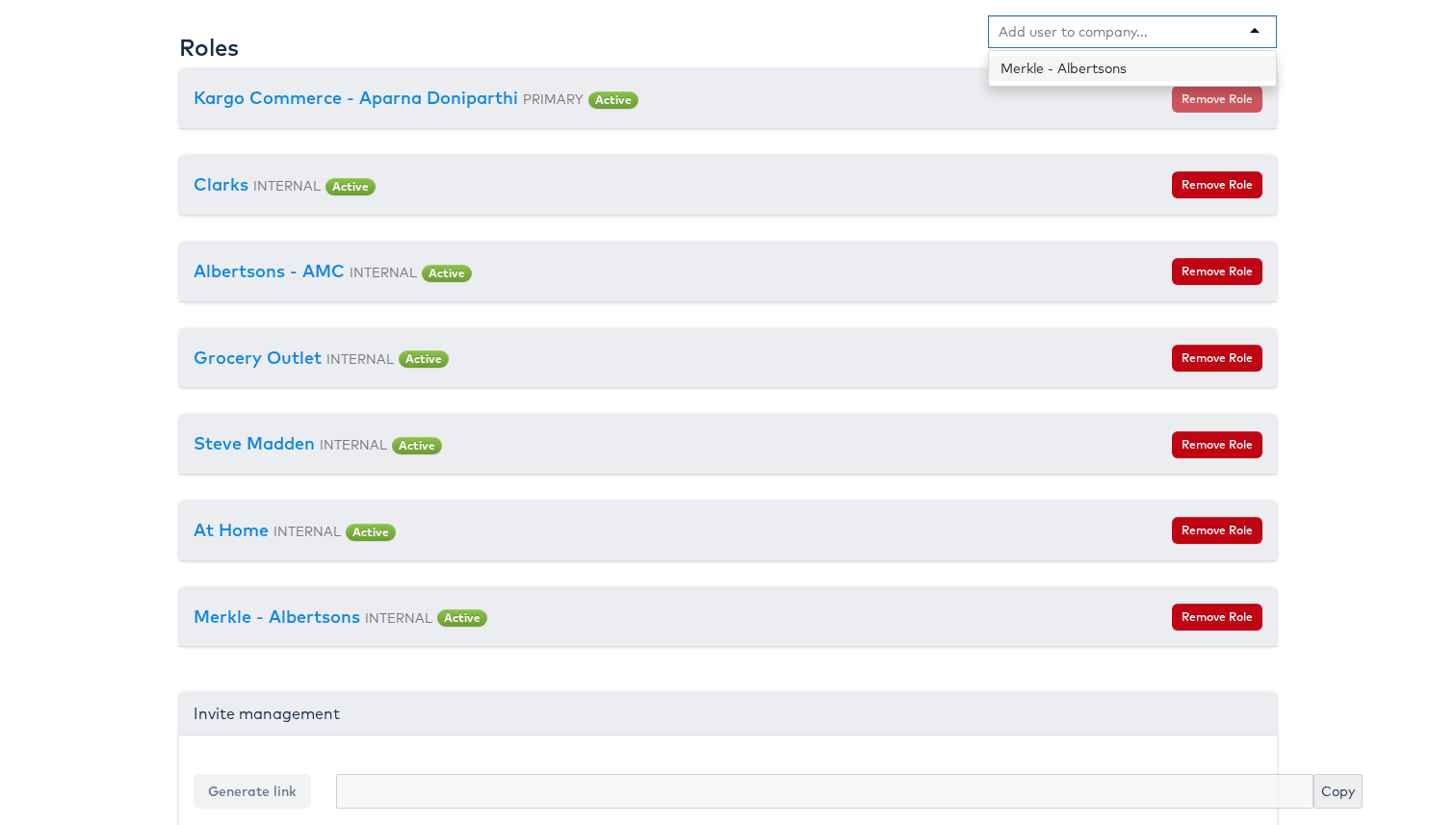 click at bounding box center (1075, 32) 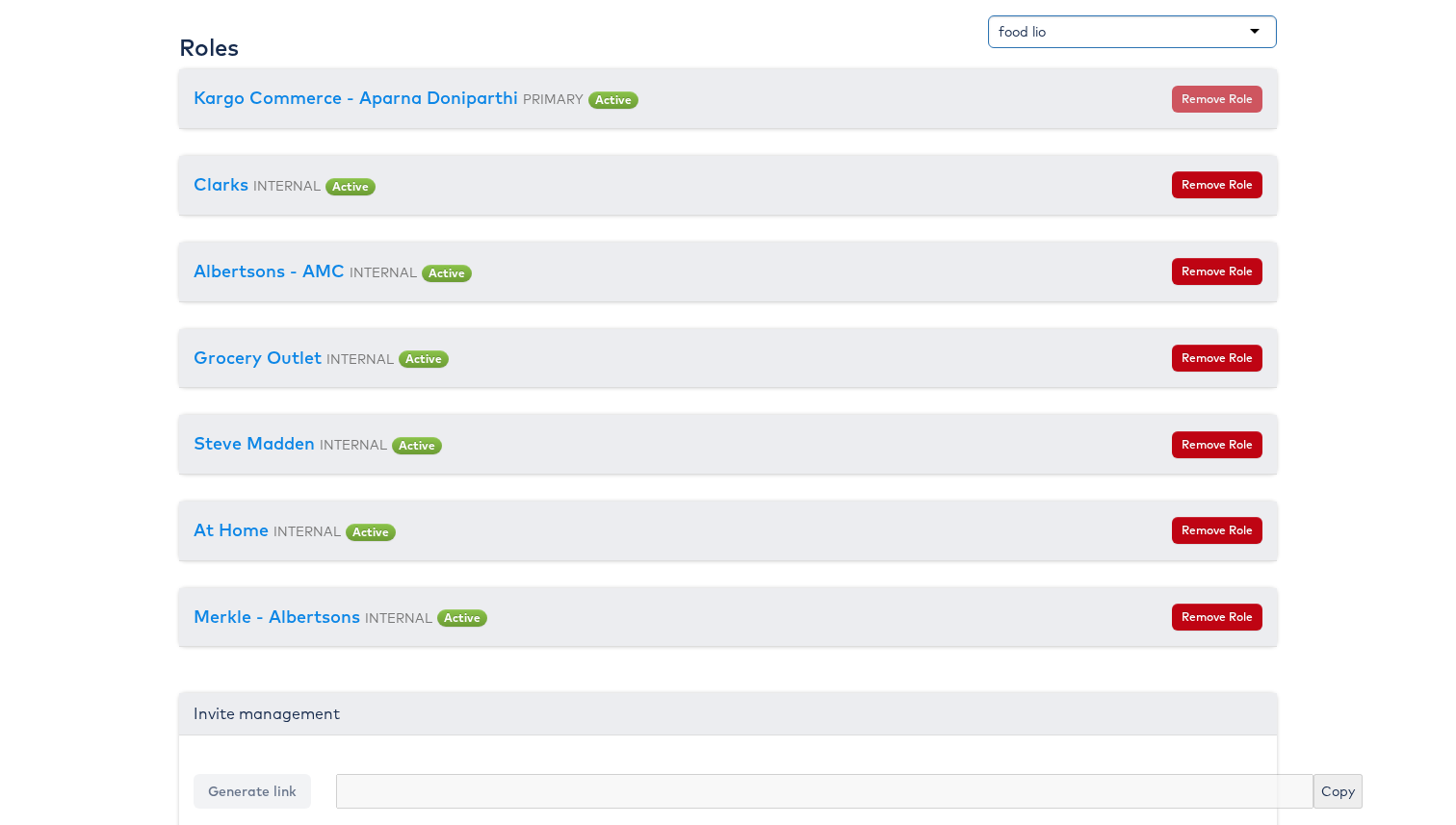 type on "food lion" 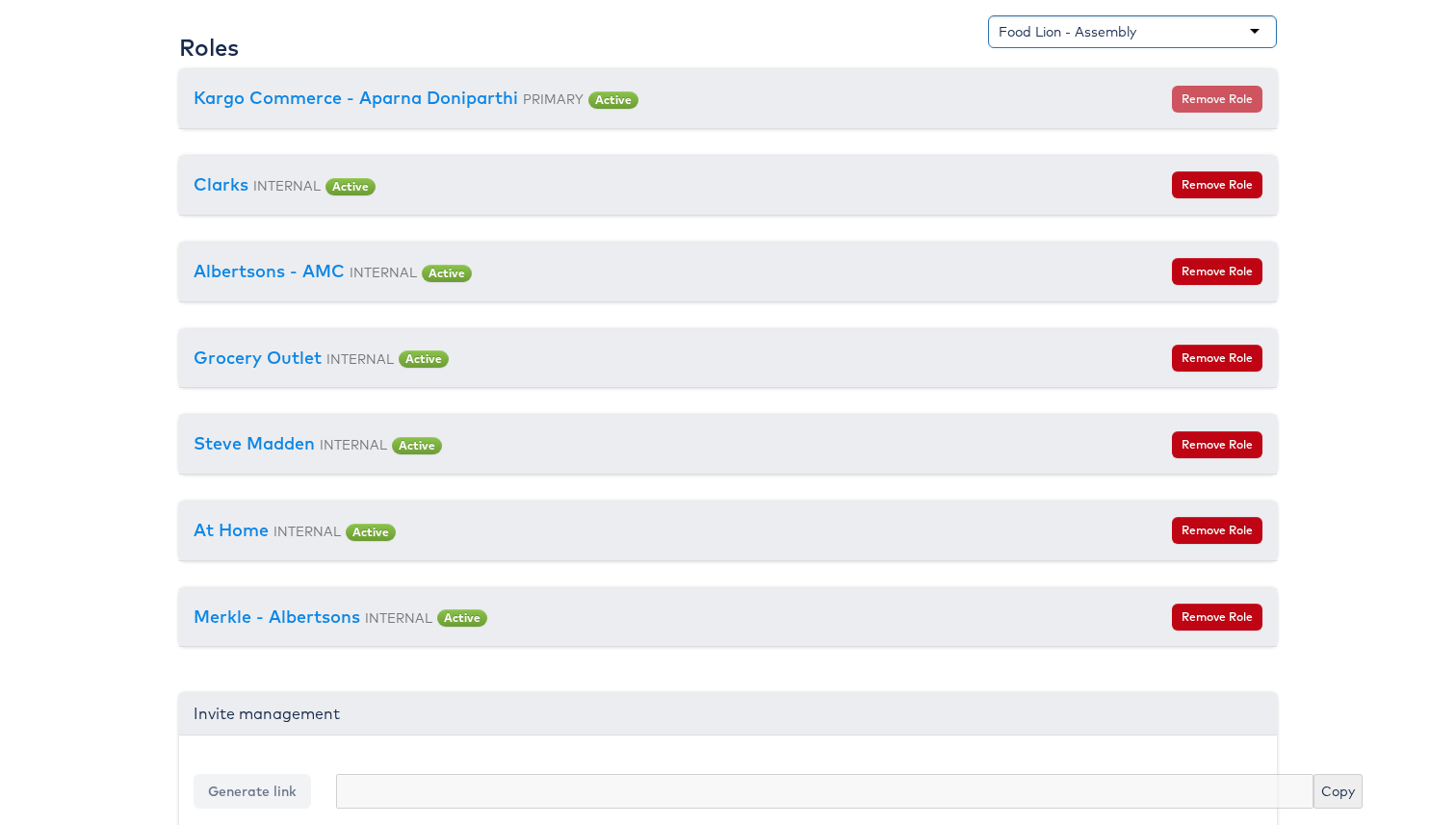 scroll, scrollTop: 1962, scrollLeft: 0, axis: vertical 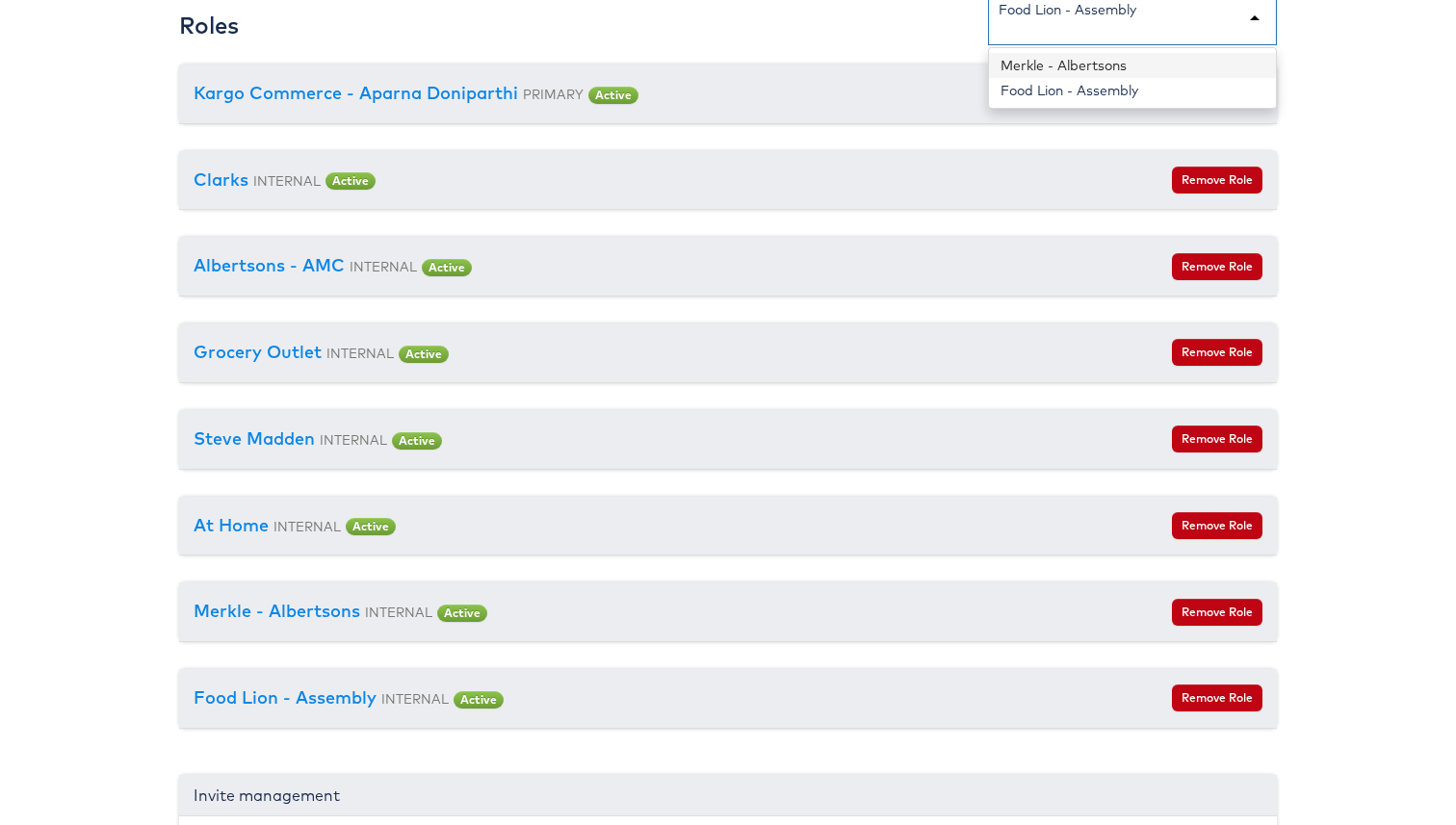 click at bounding box center (1075, 29) 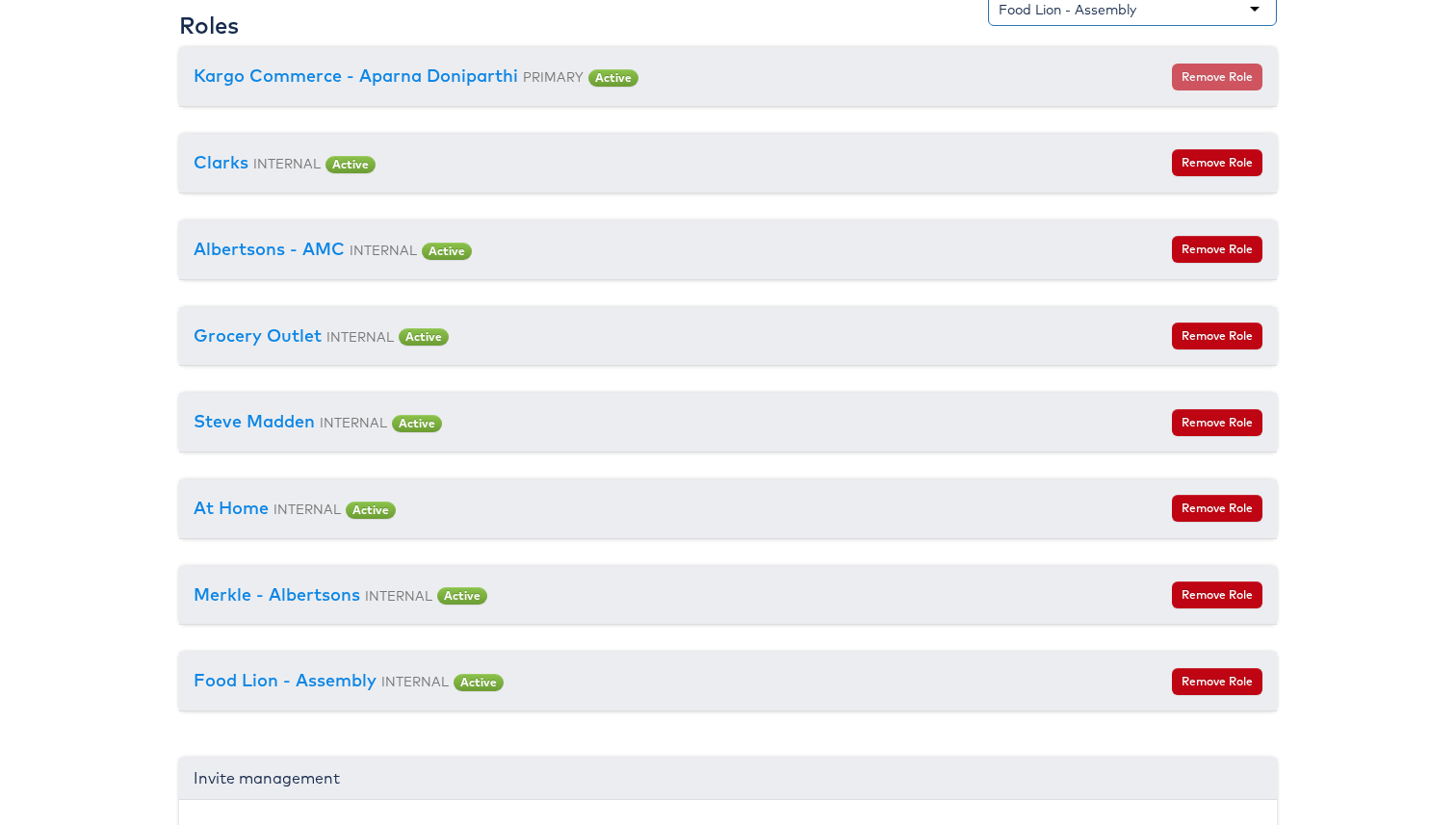 drag, startPoint x: 1162, startPoint y: 15, endPoint x: 1013, endPoint y: 4, distance: 149.40549 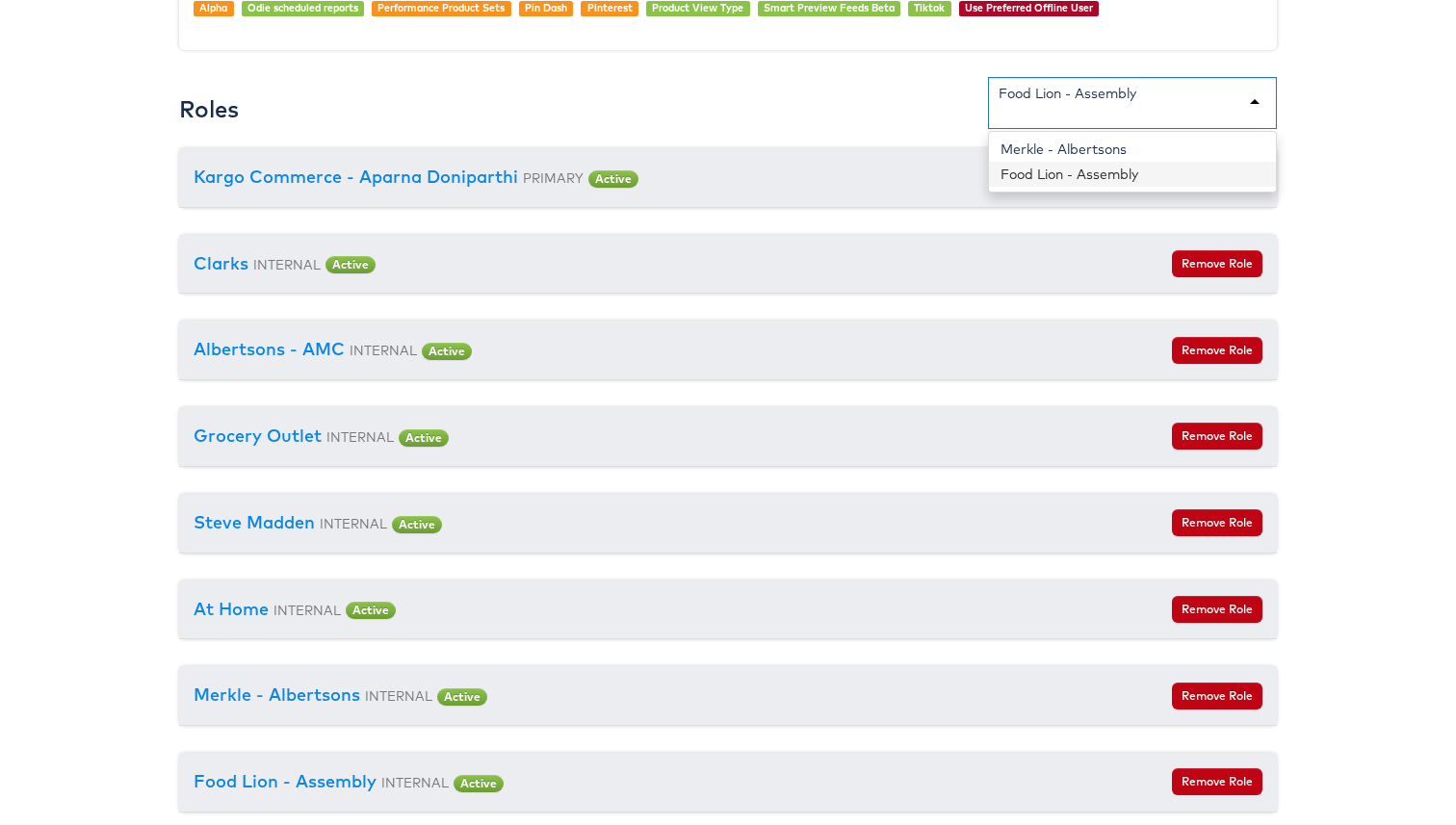 scroll, scrollTop: 1808, scrollLeft: 0, axis: vertical 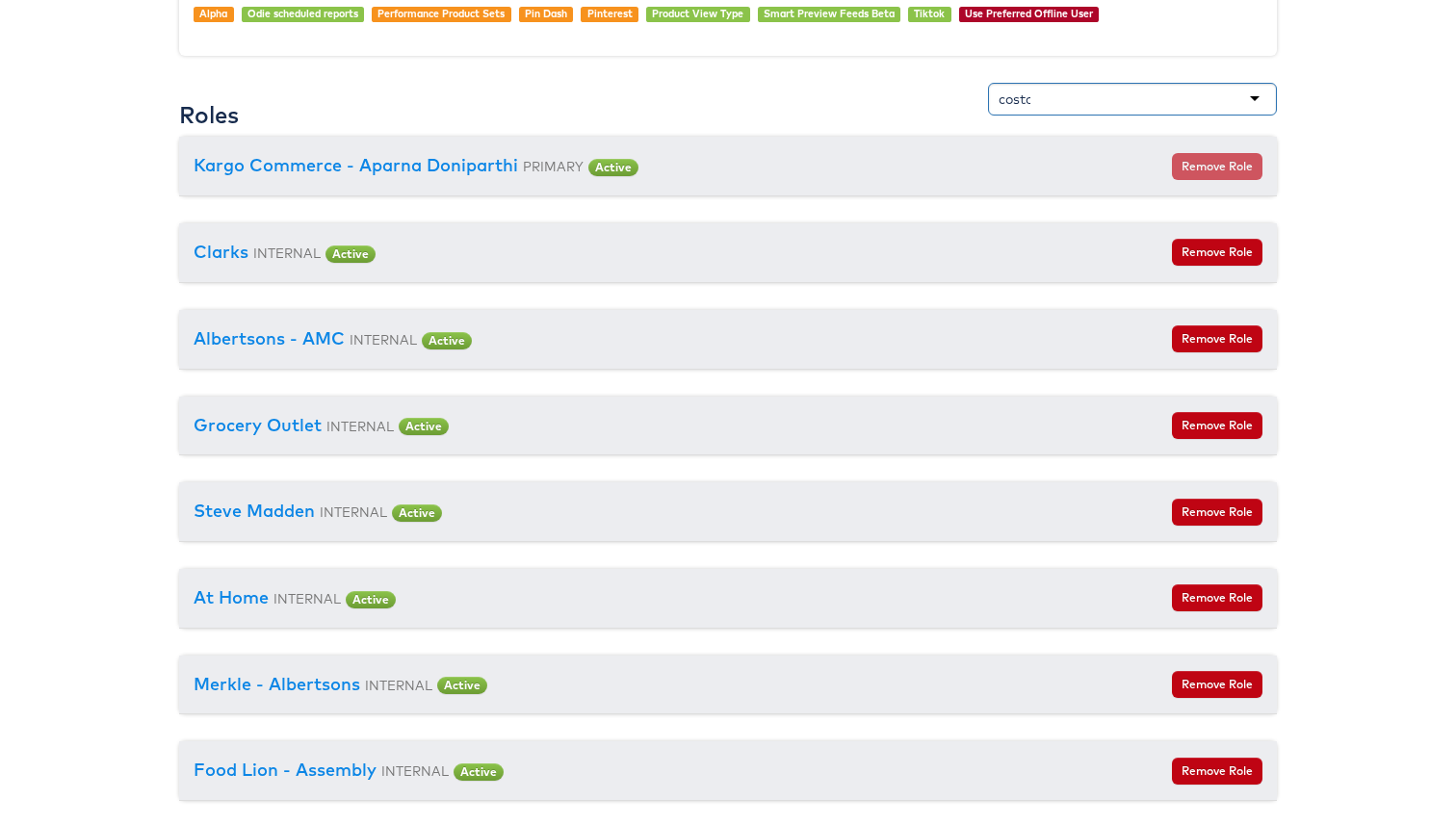type on "costar" 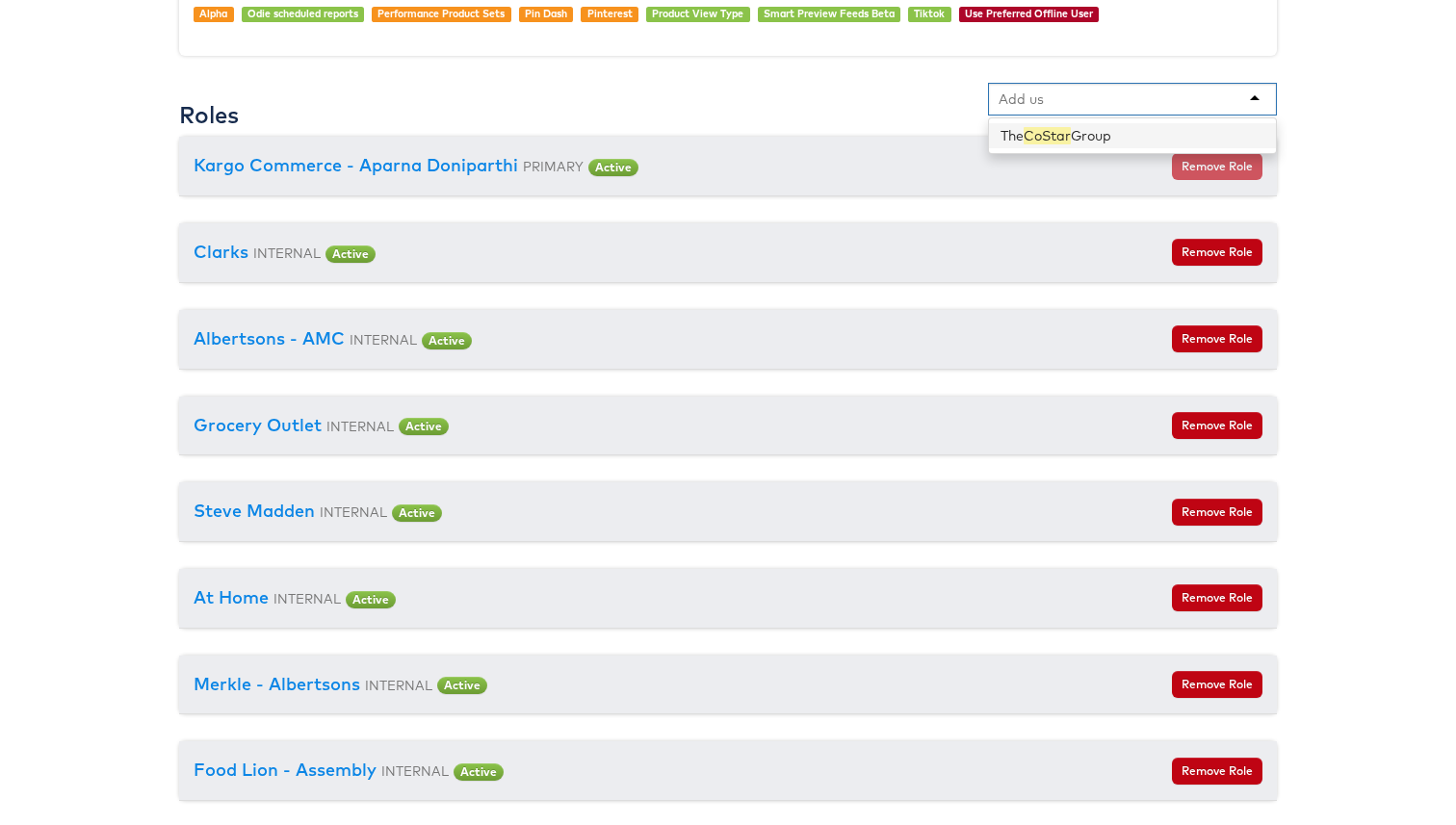 scroll, scrollTop: 2050, scrollLeft: 0, axis: vertical 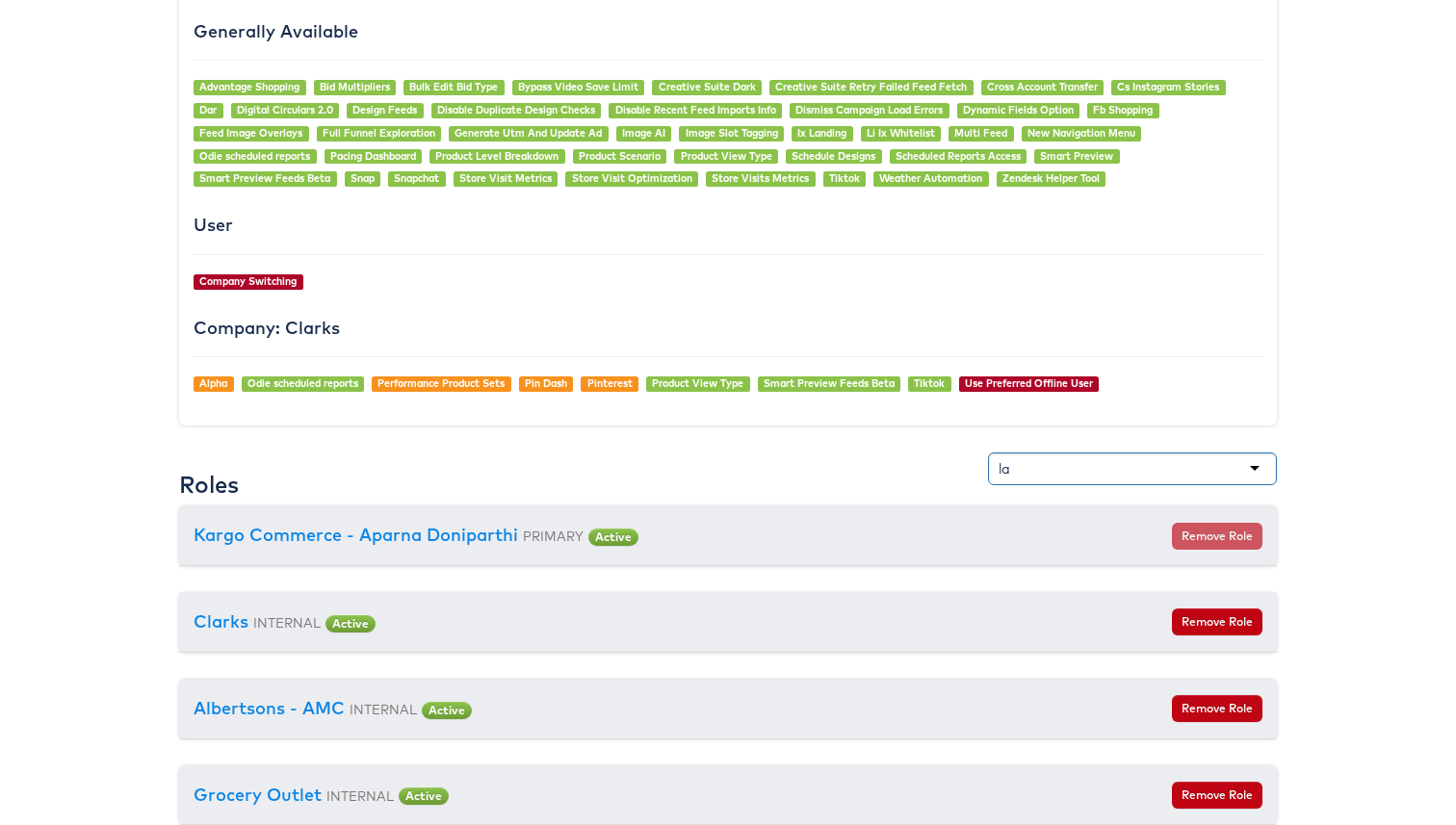 type on "l" 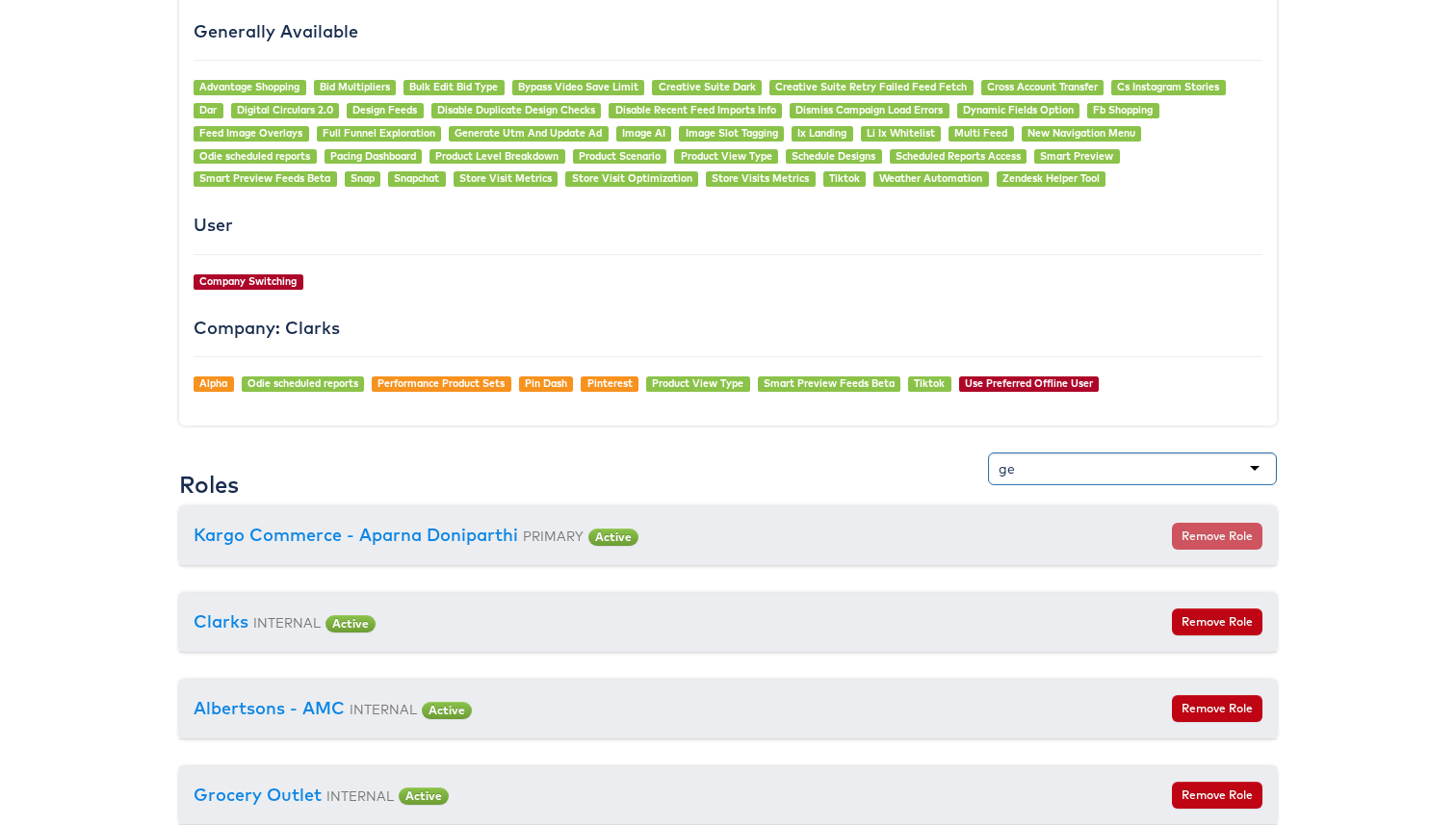 type on "g" 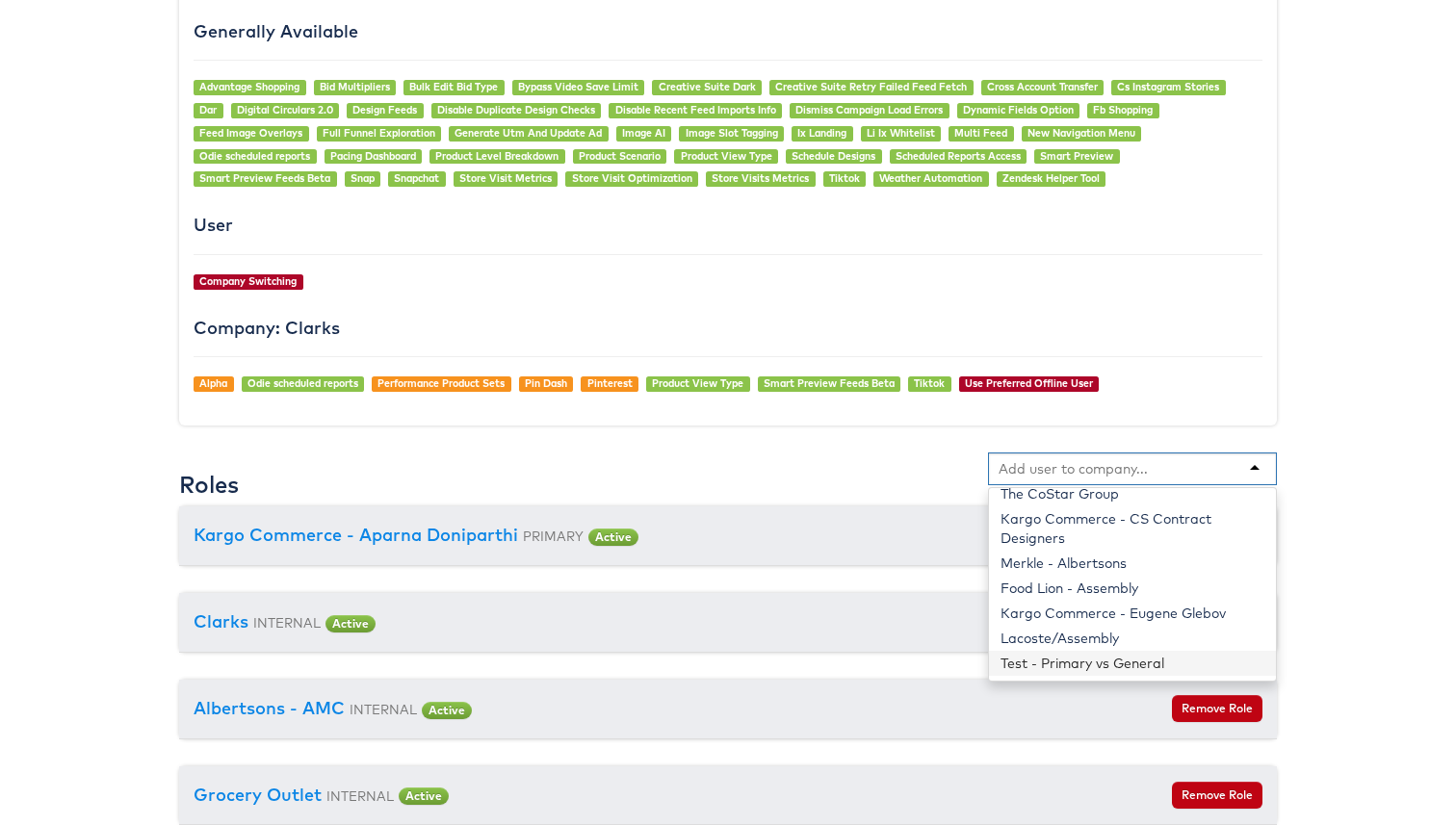 scroll, scrollTop: 417, scrollLeft: 0, axis: vertical 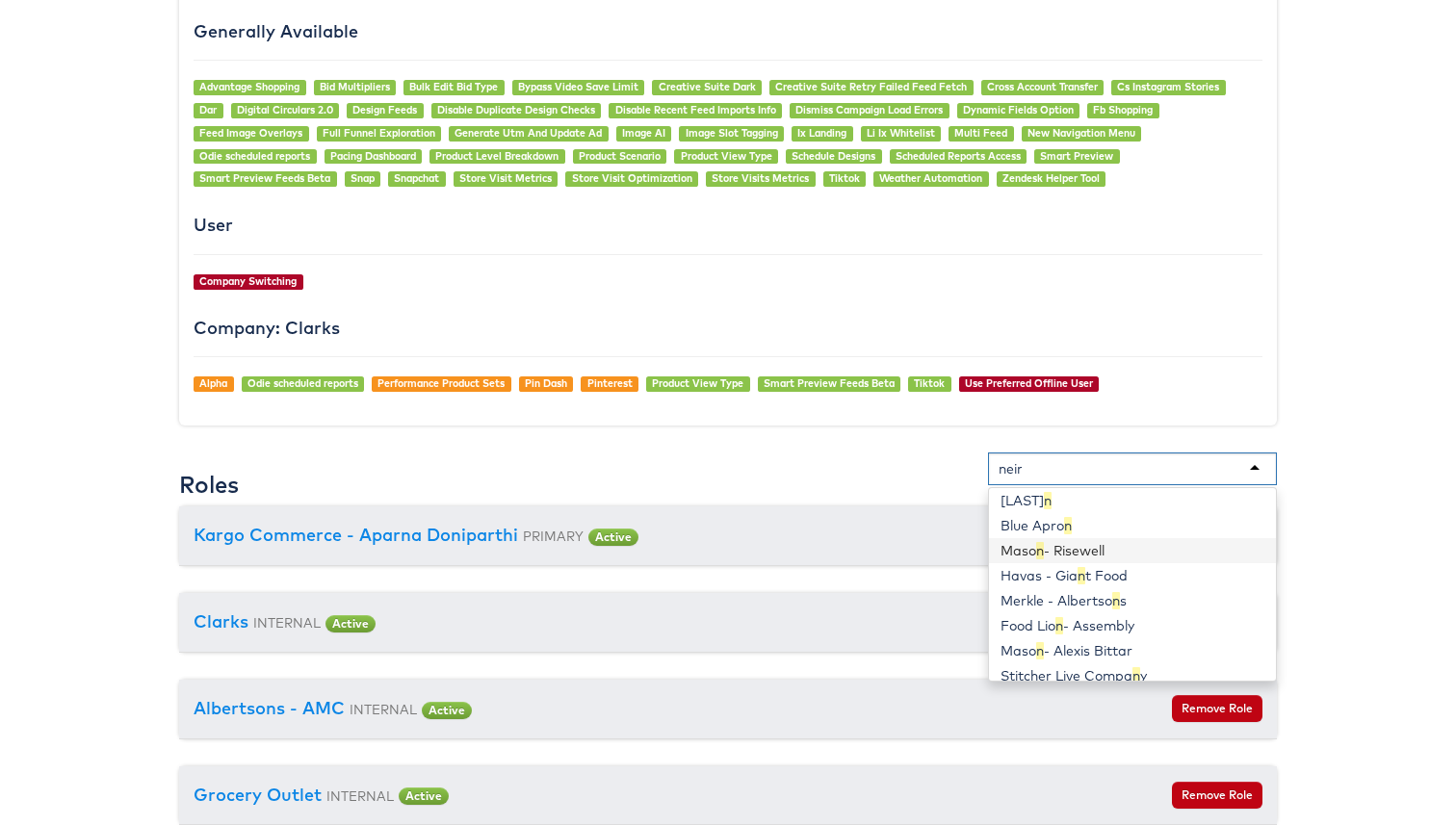 type on "neima" 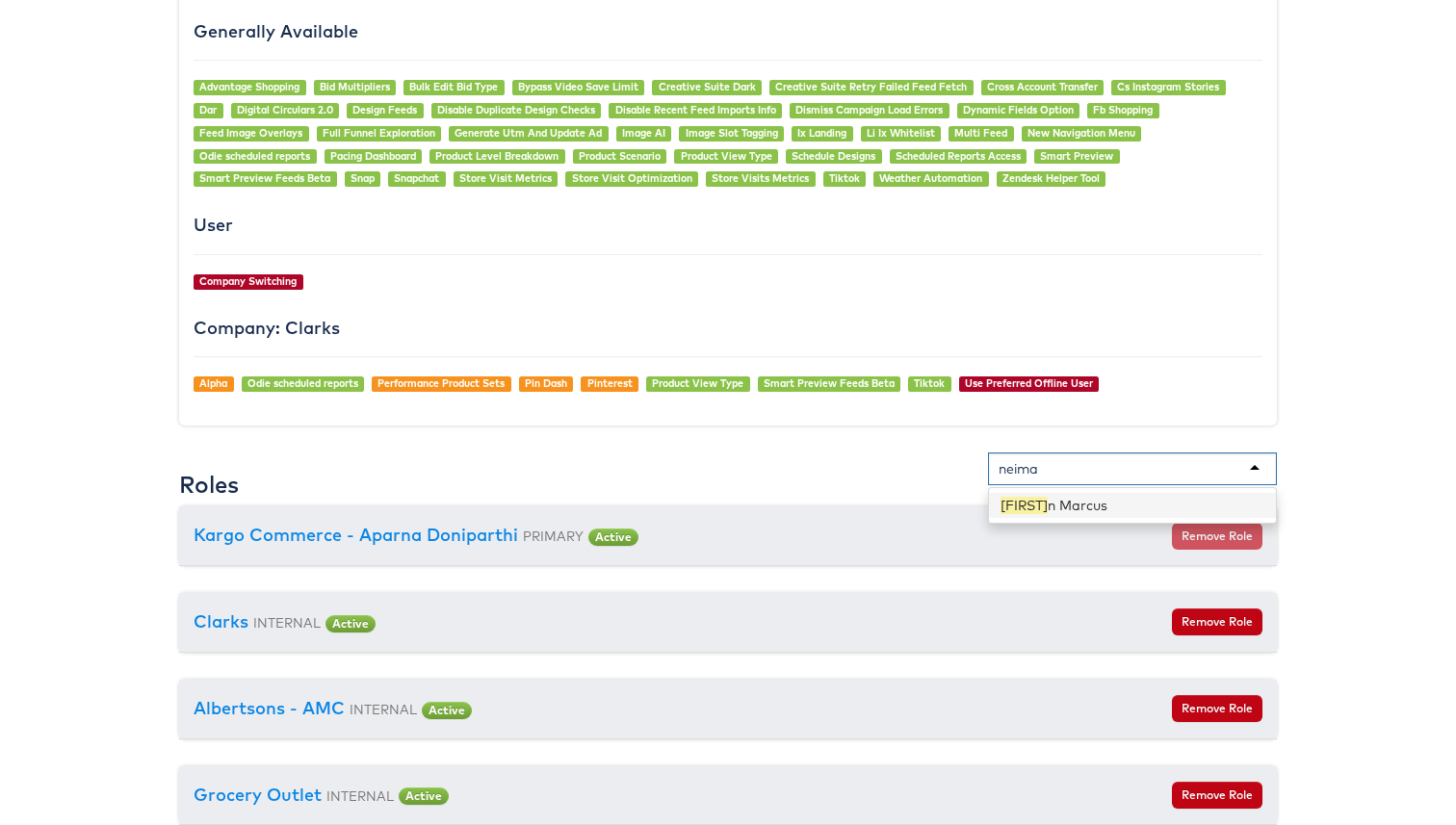 scroll, scrollTop: 0, scrollLeft: 0, axis: both 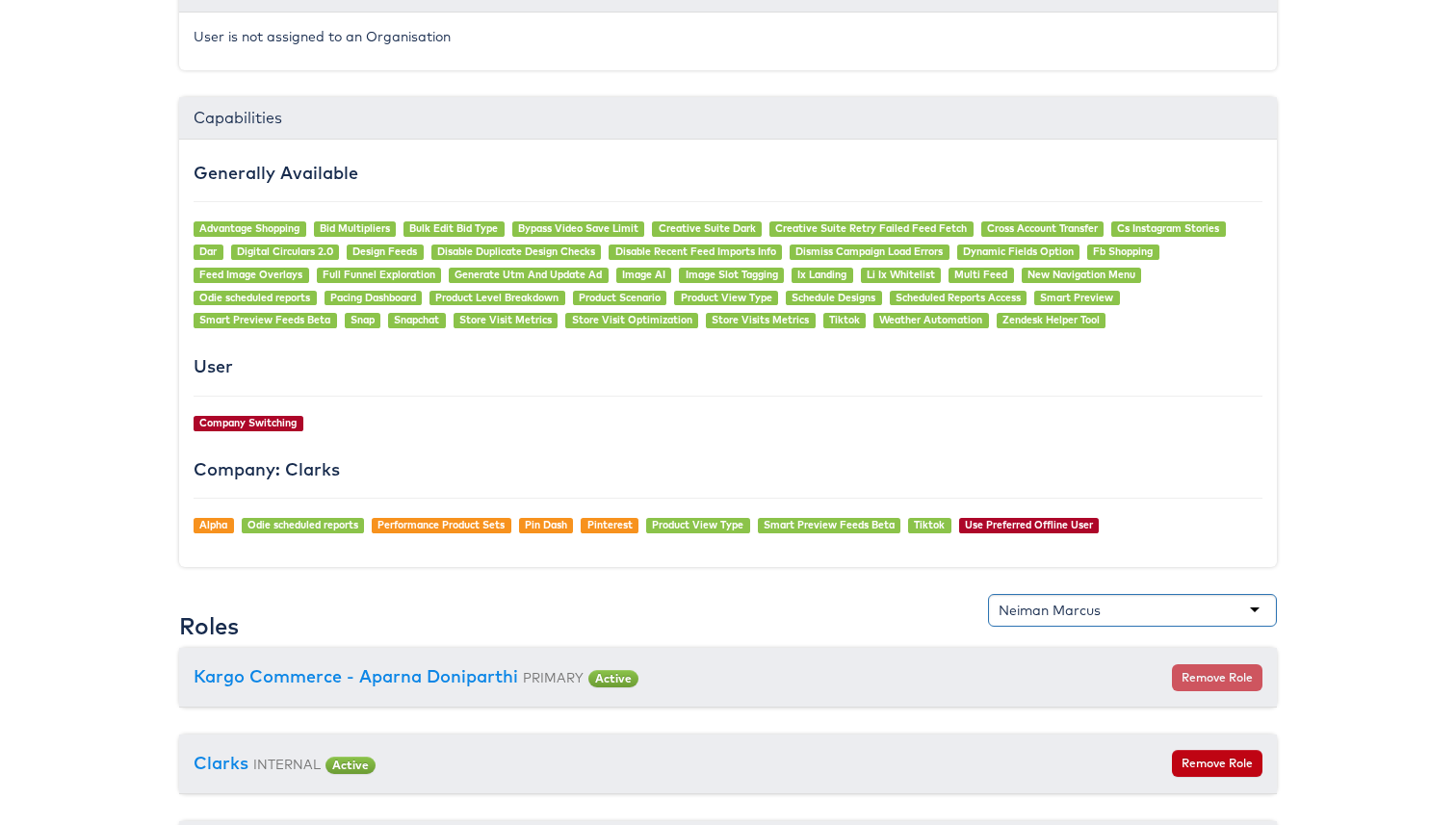 click on "Neiman Marcus" at bounding box center (1050, 610) 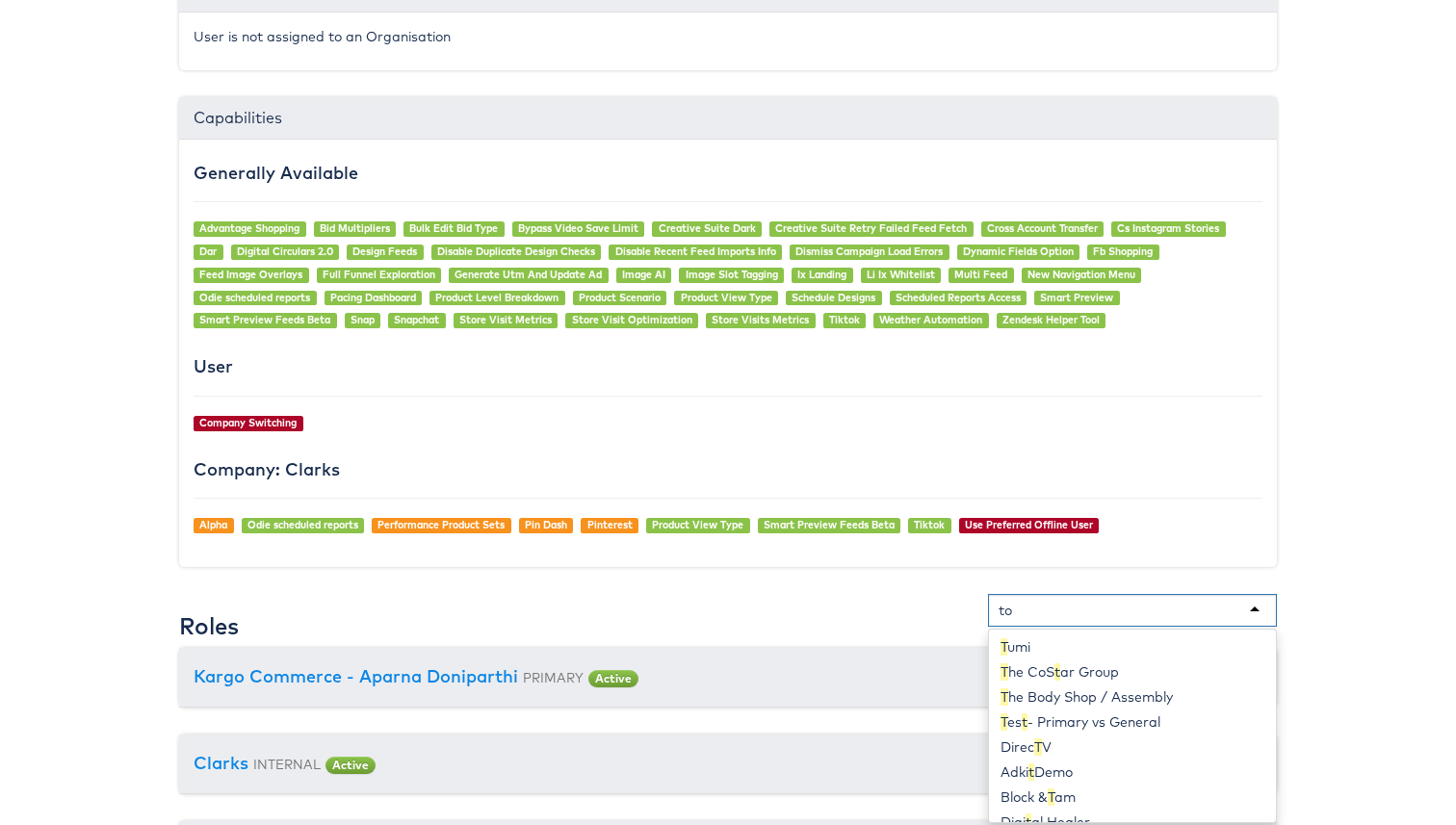 scroll, scrollTop: 147, scrollLeft: 0, axis: vertical 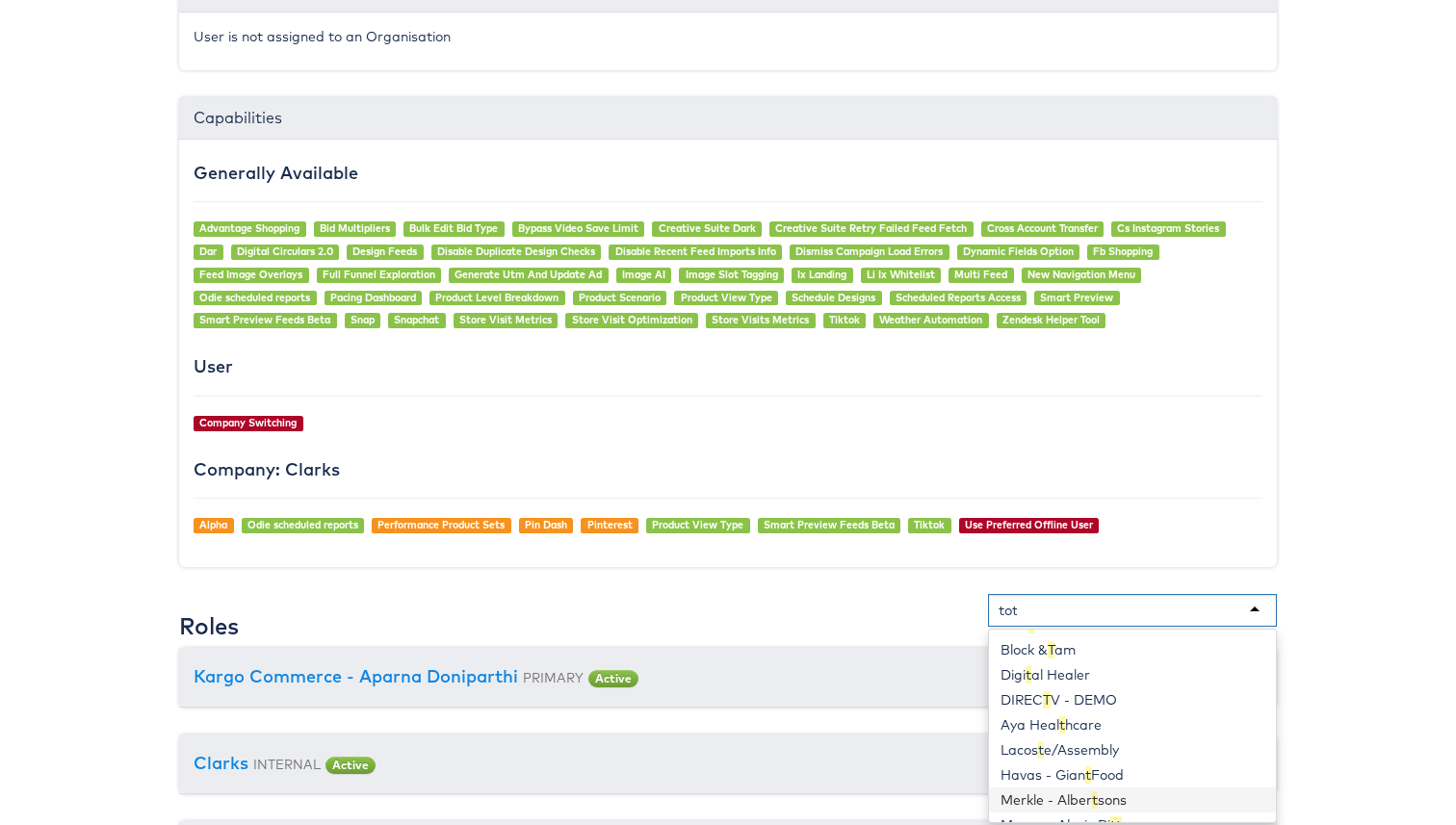 type on "total" 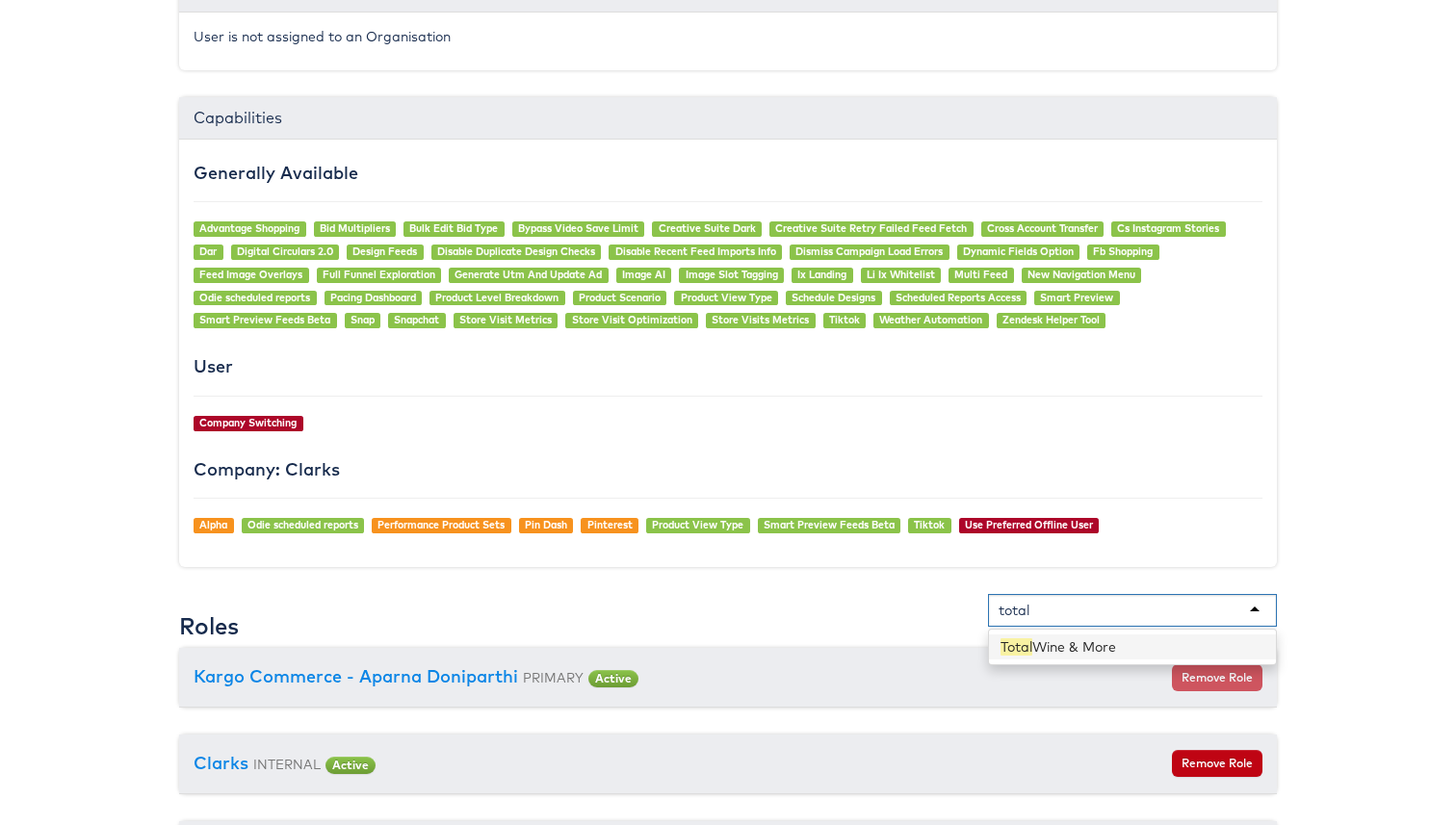scroll, scrollTop: 0, scrollLeft: 0, axis: both 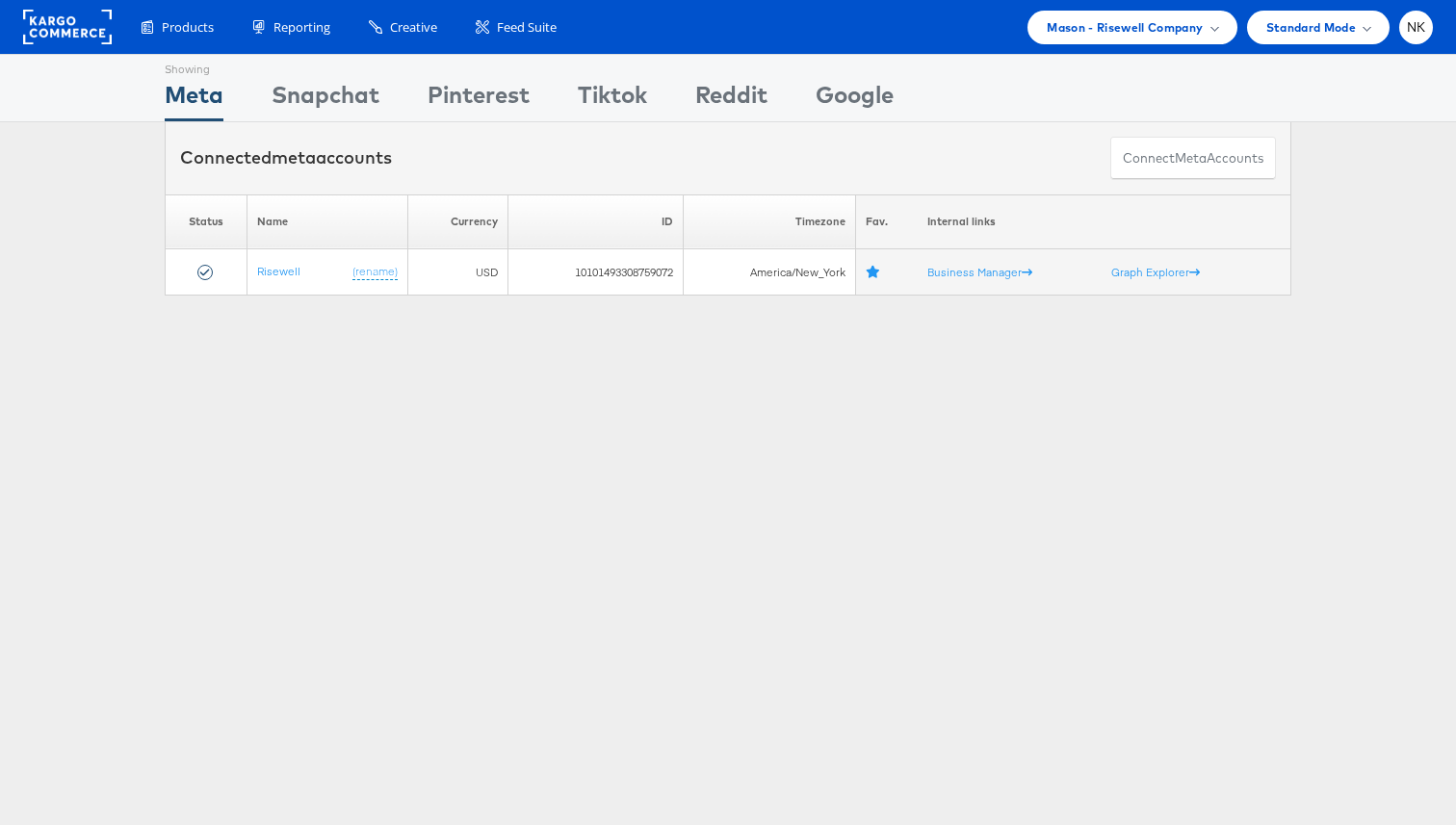 click 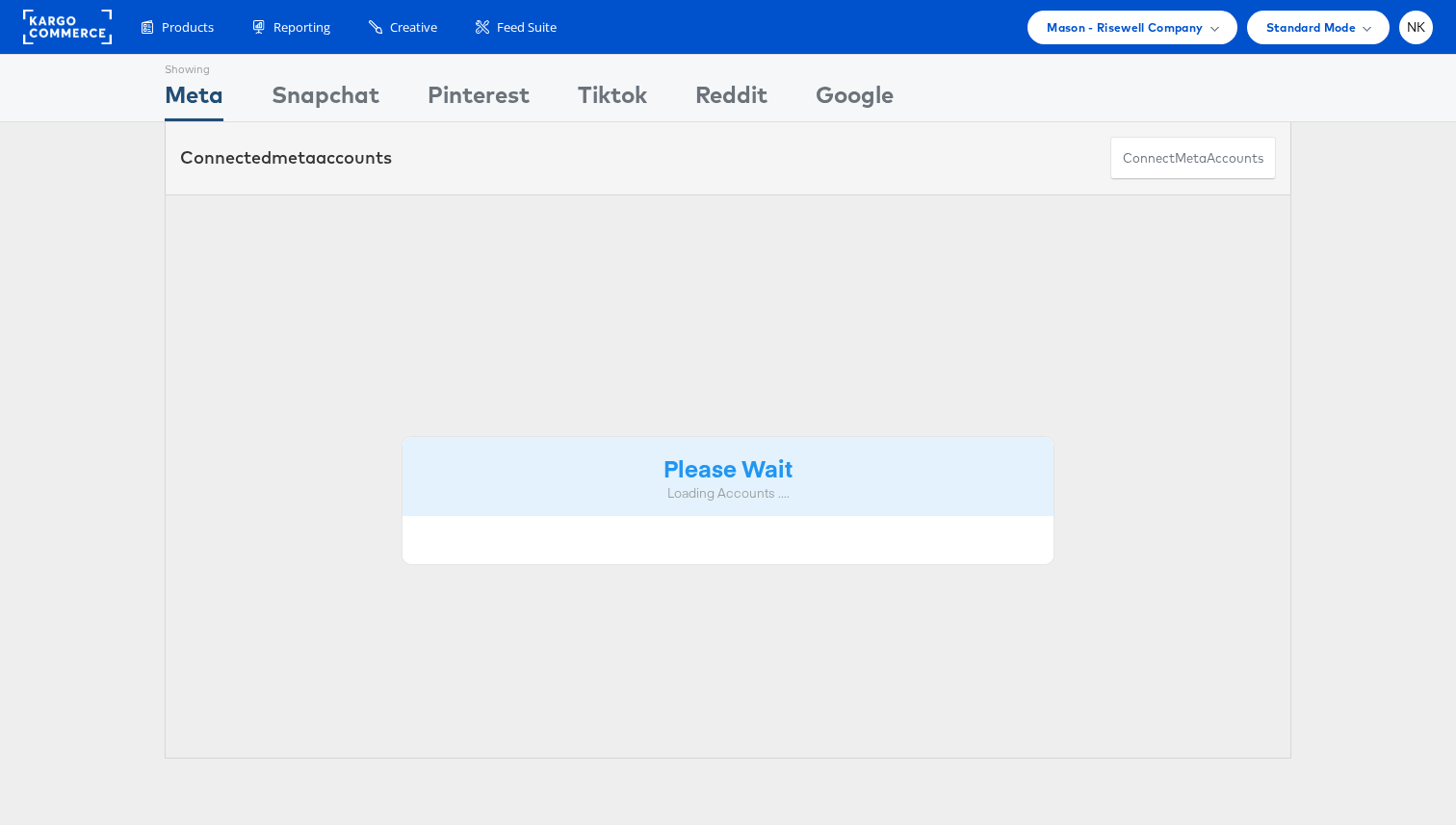 scroll, scrollTop: 0, scrollLeft: 0, axis: both 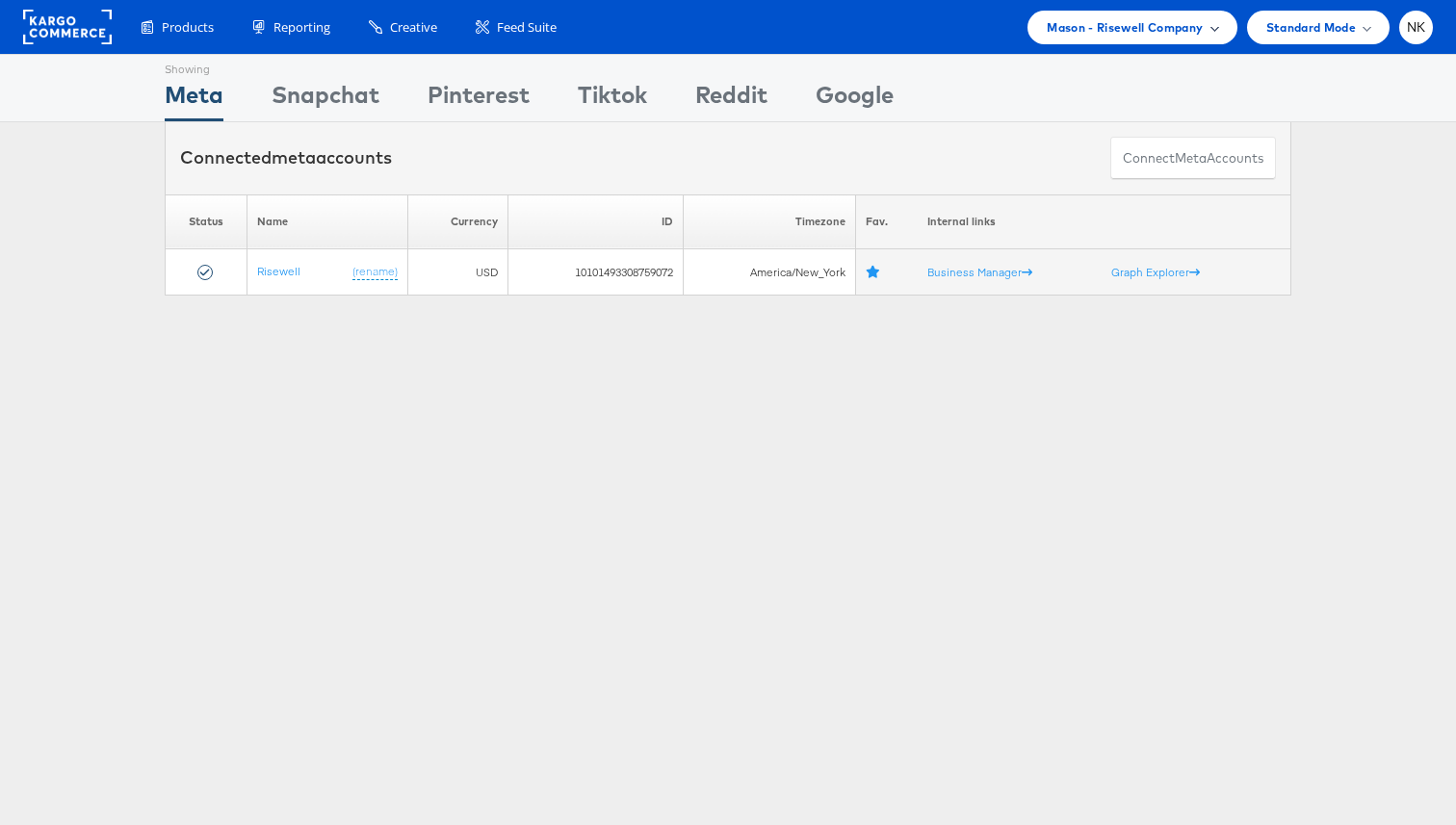 click on "Mason - Risewell Company" at bounding box center [1131, 27] 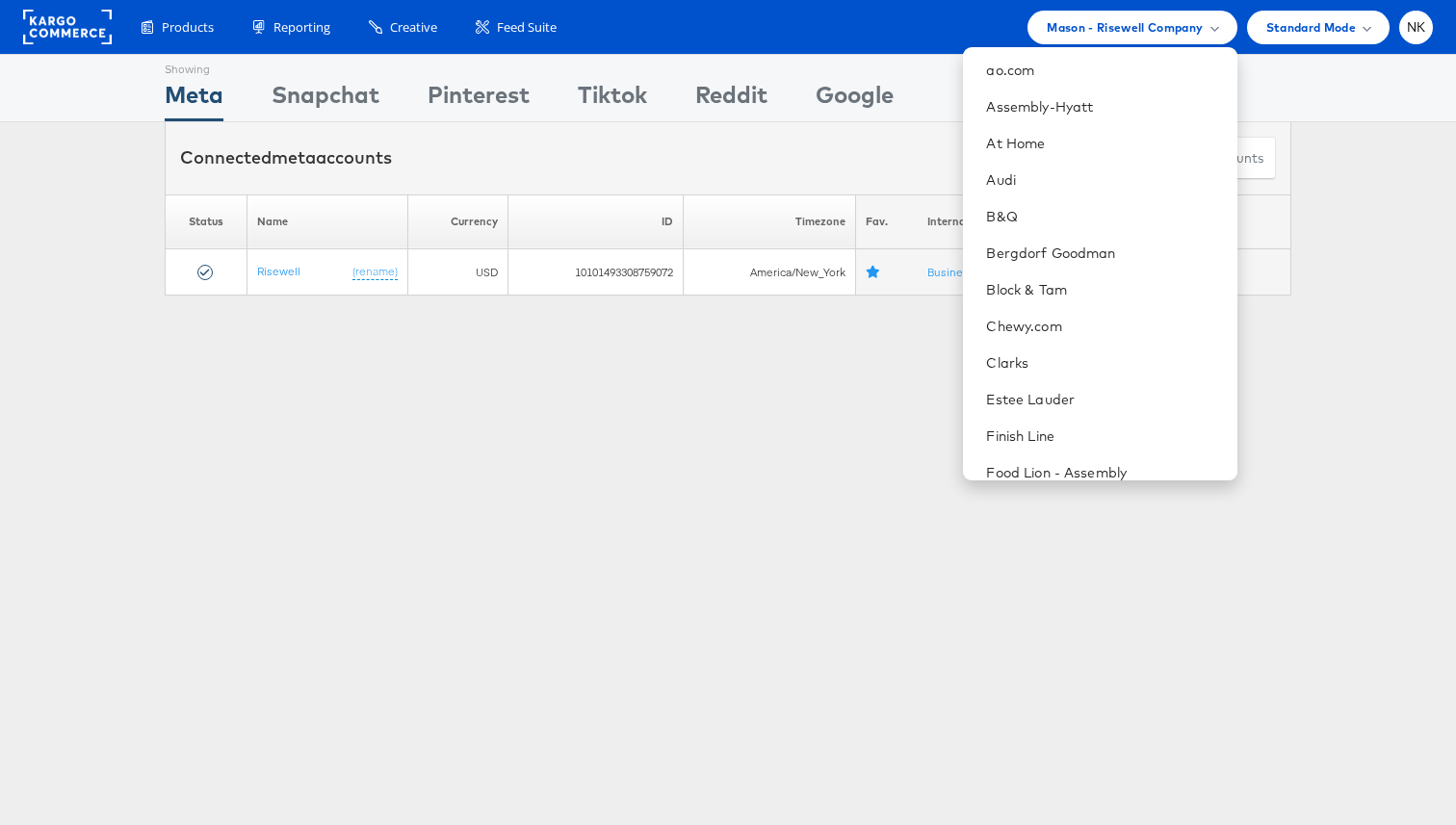 scroll, scrollTop: 158, scrollLeft: 0, axis: vertical 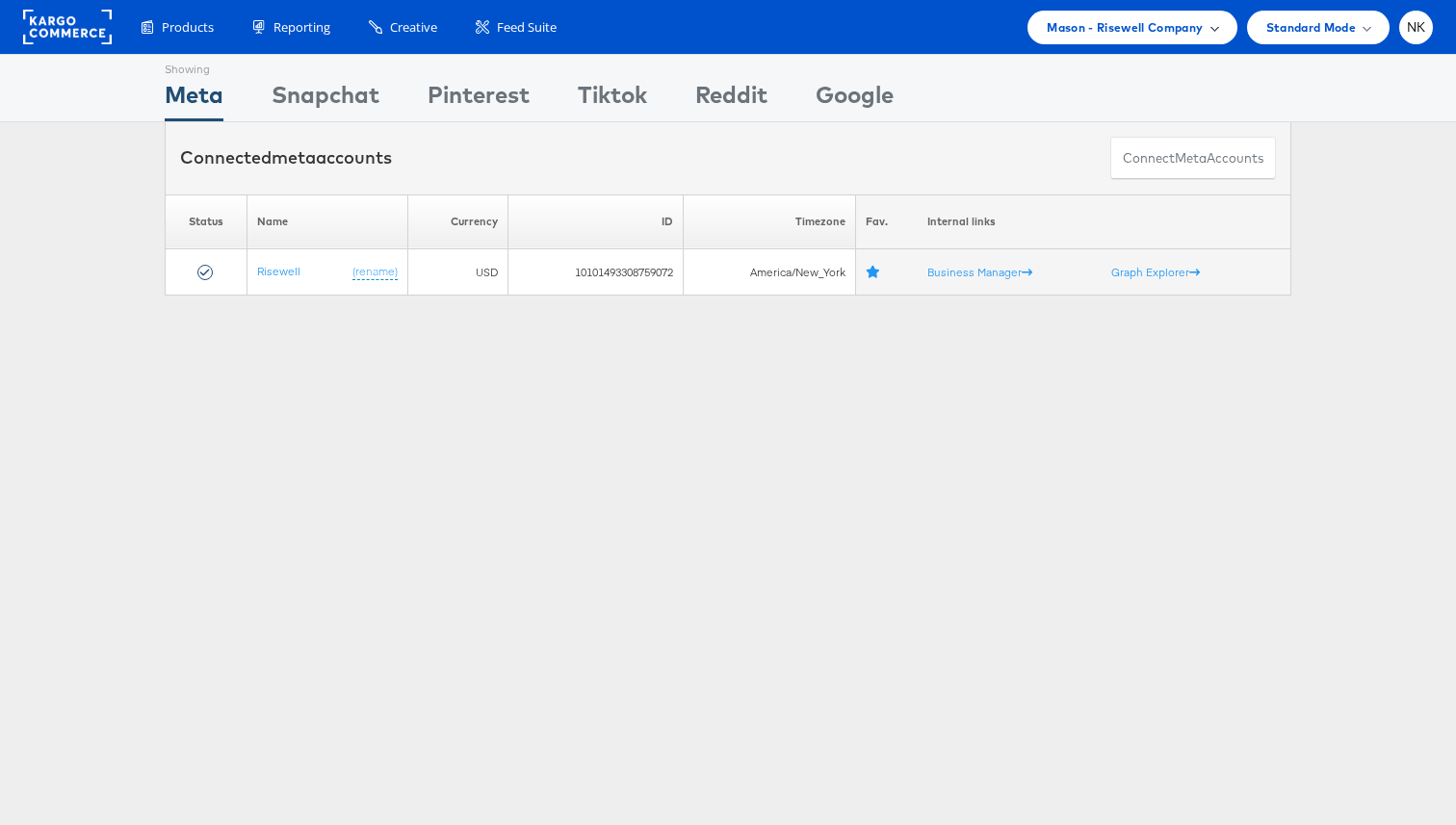 click on "Mason - Risewell Company" at bounding box center (1125, 27) 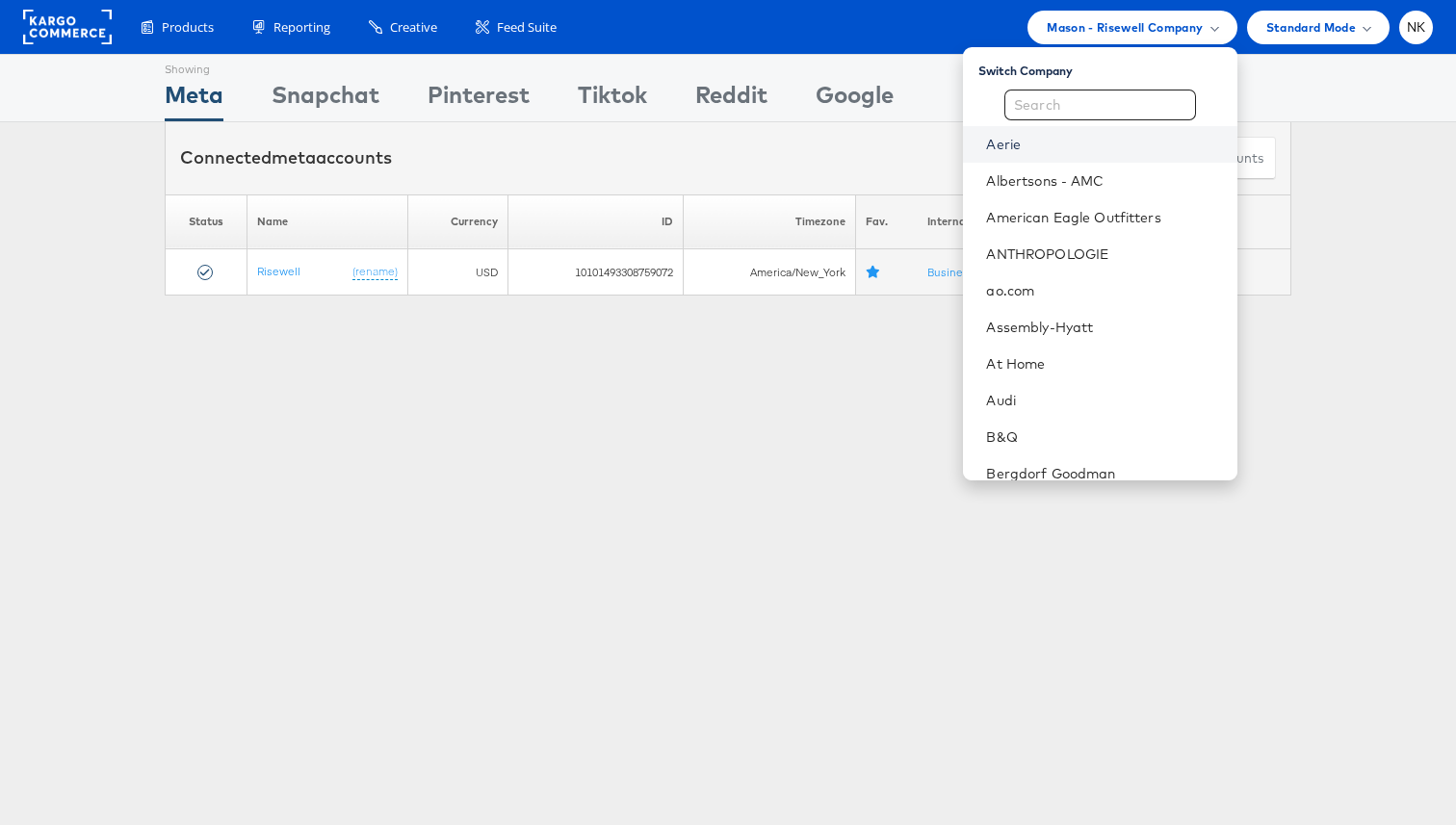 click on "Aerie" at bounding box center [1104, 144] 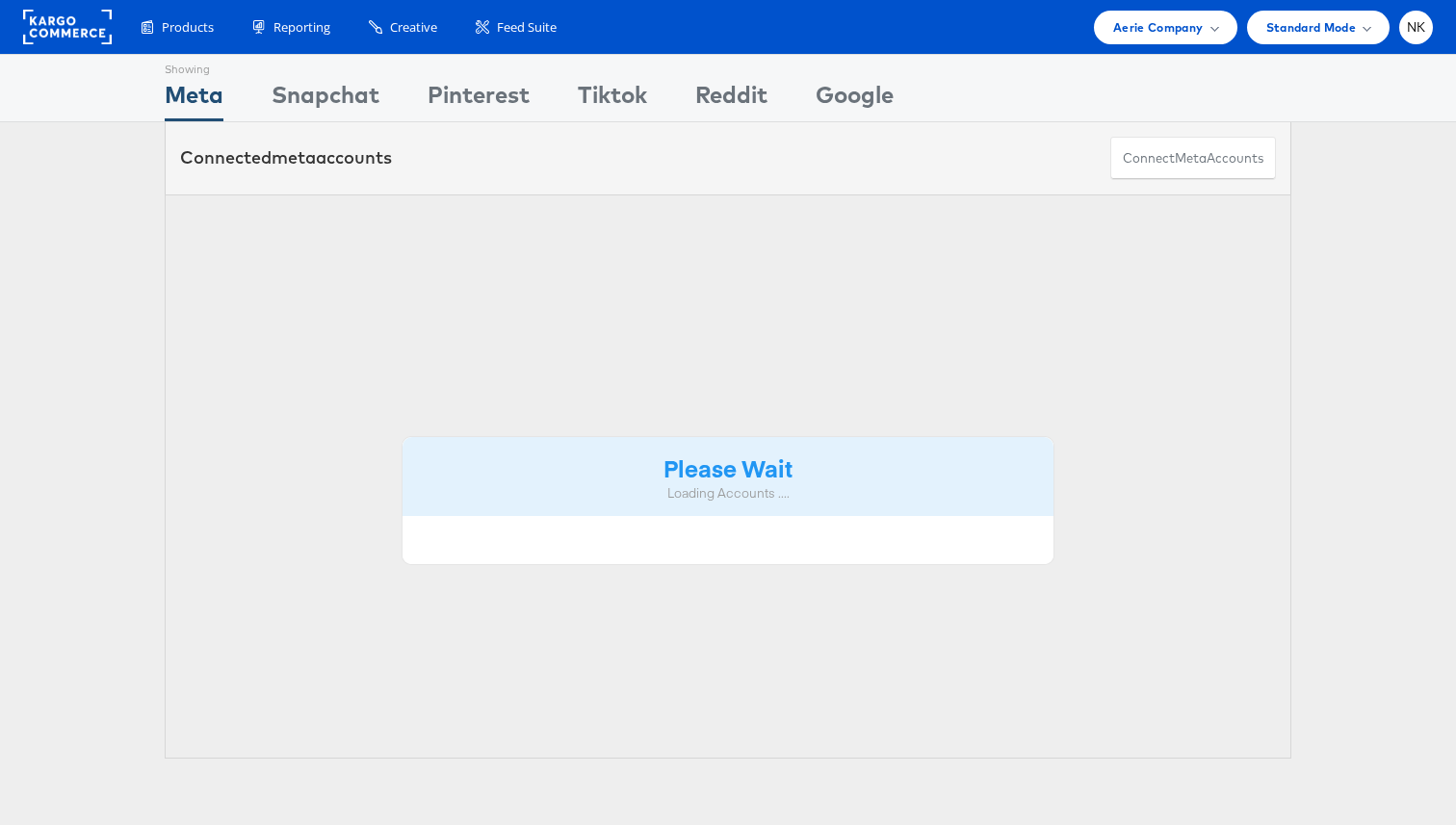 scroll, scrollTop: 0, scrollLeft: 0, axis: both 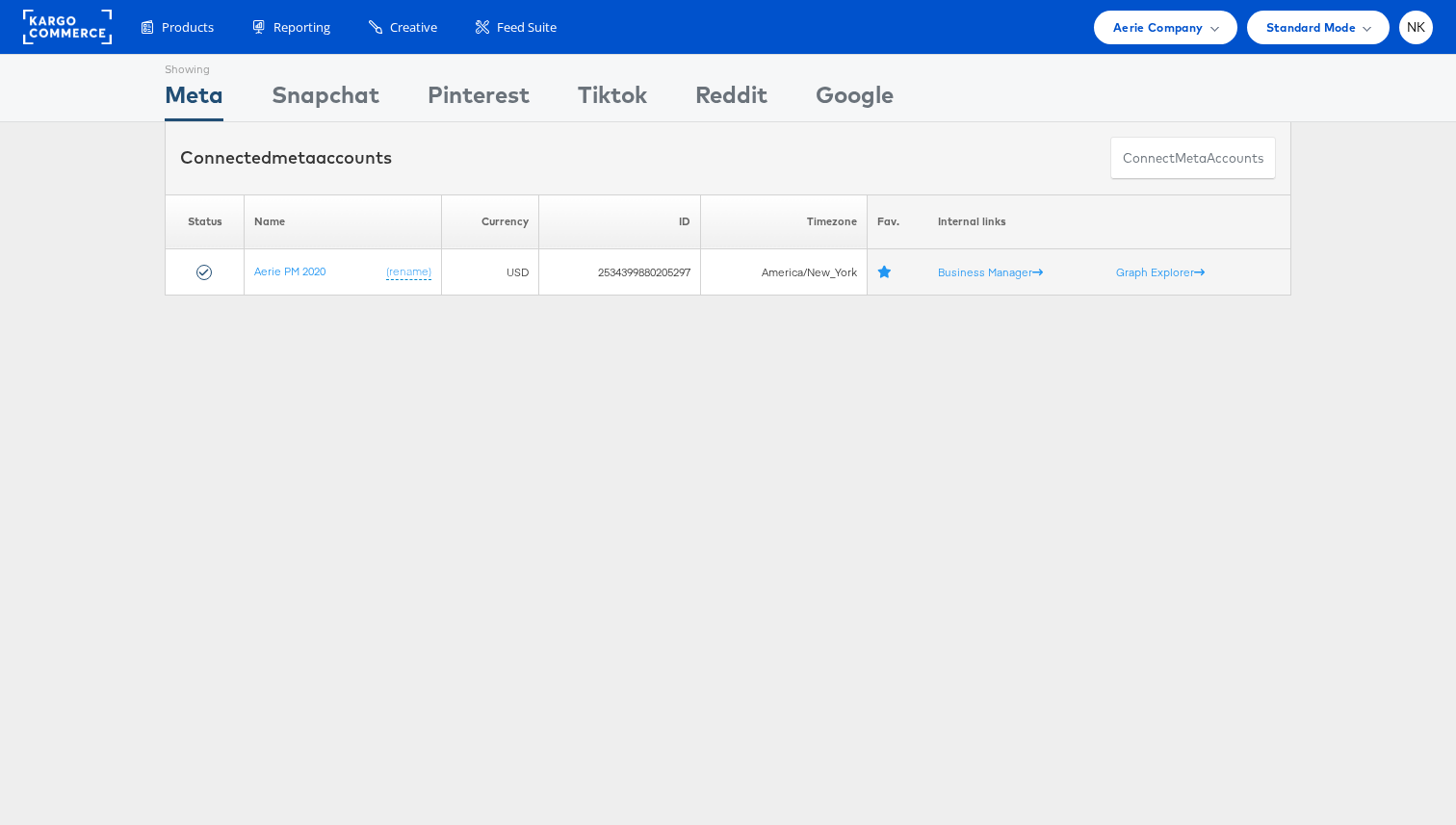 click 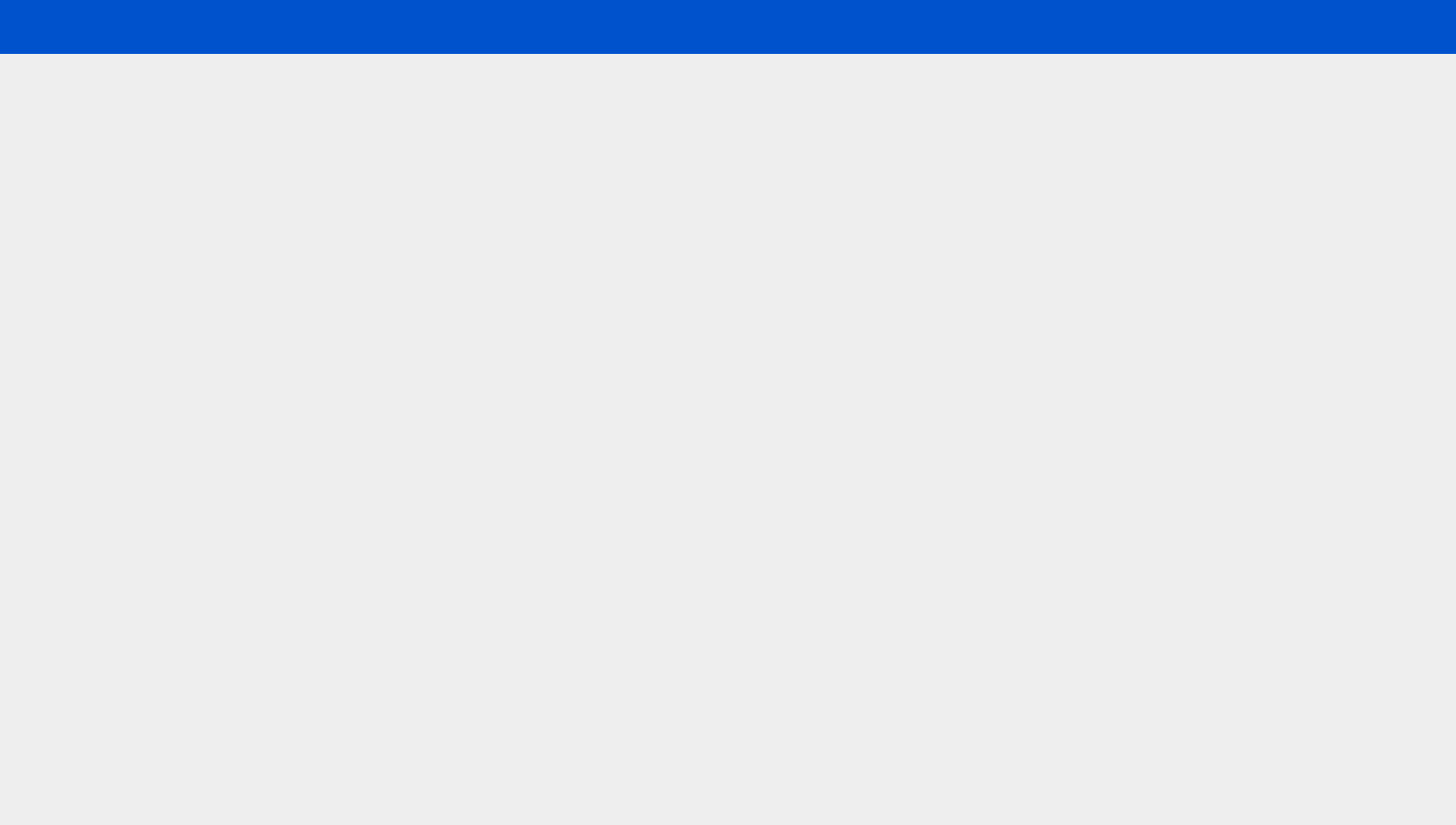 scroll, scrollTop: 0, scrollLeft: 0, axis: both 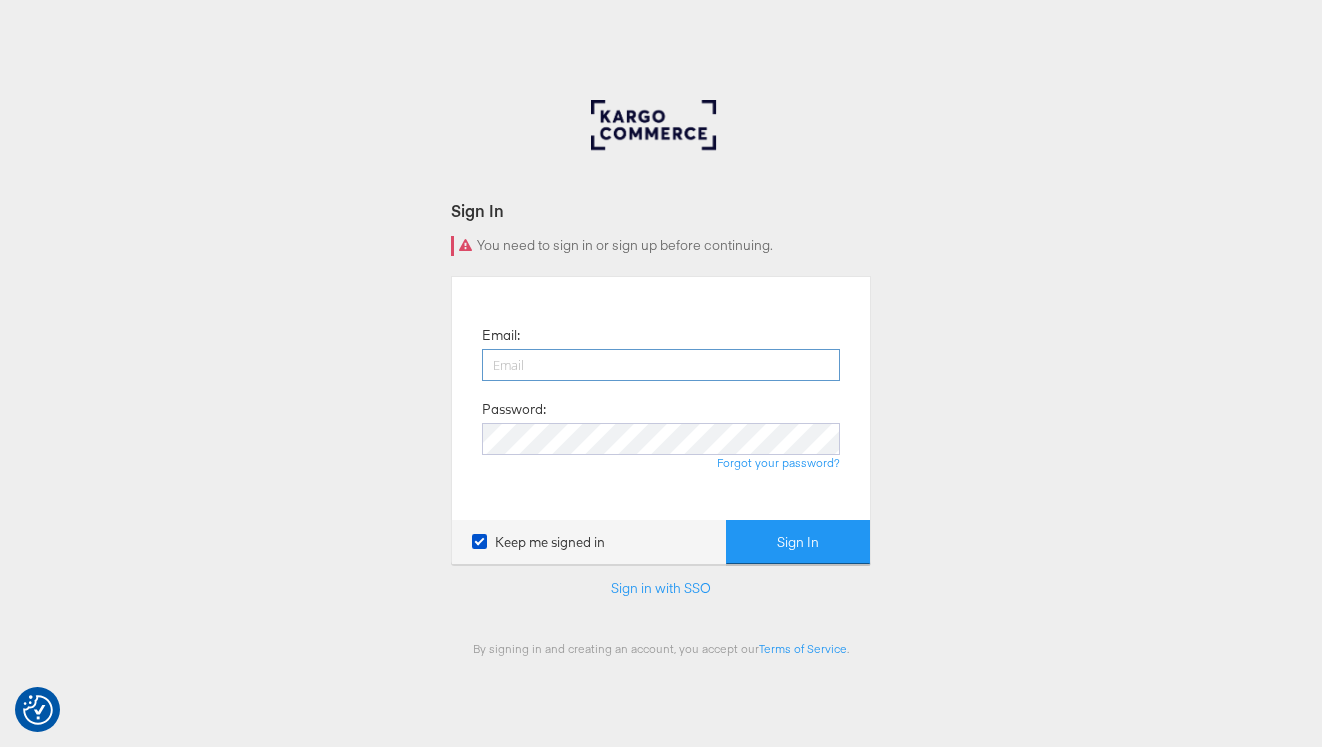 click at bounding box center (661, 365) 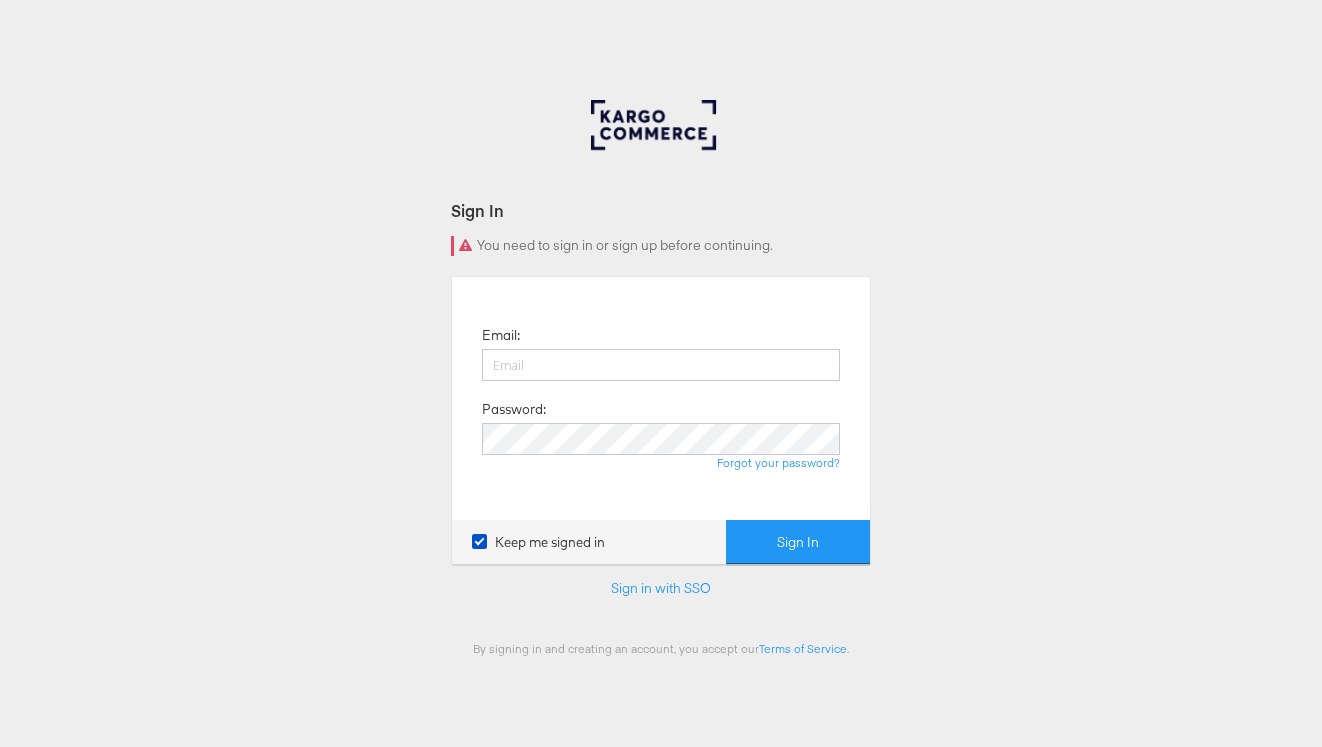 scroll, scrollTop: 0, scrollLeft: 0, axis: both 